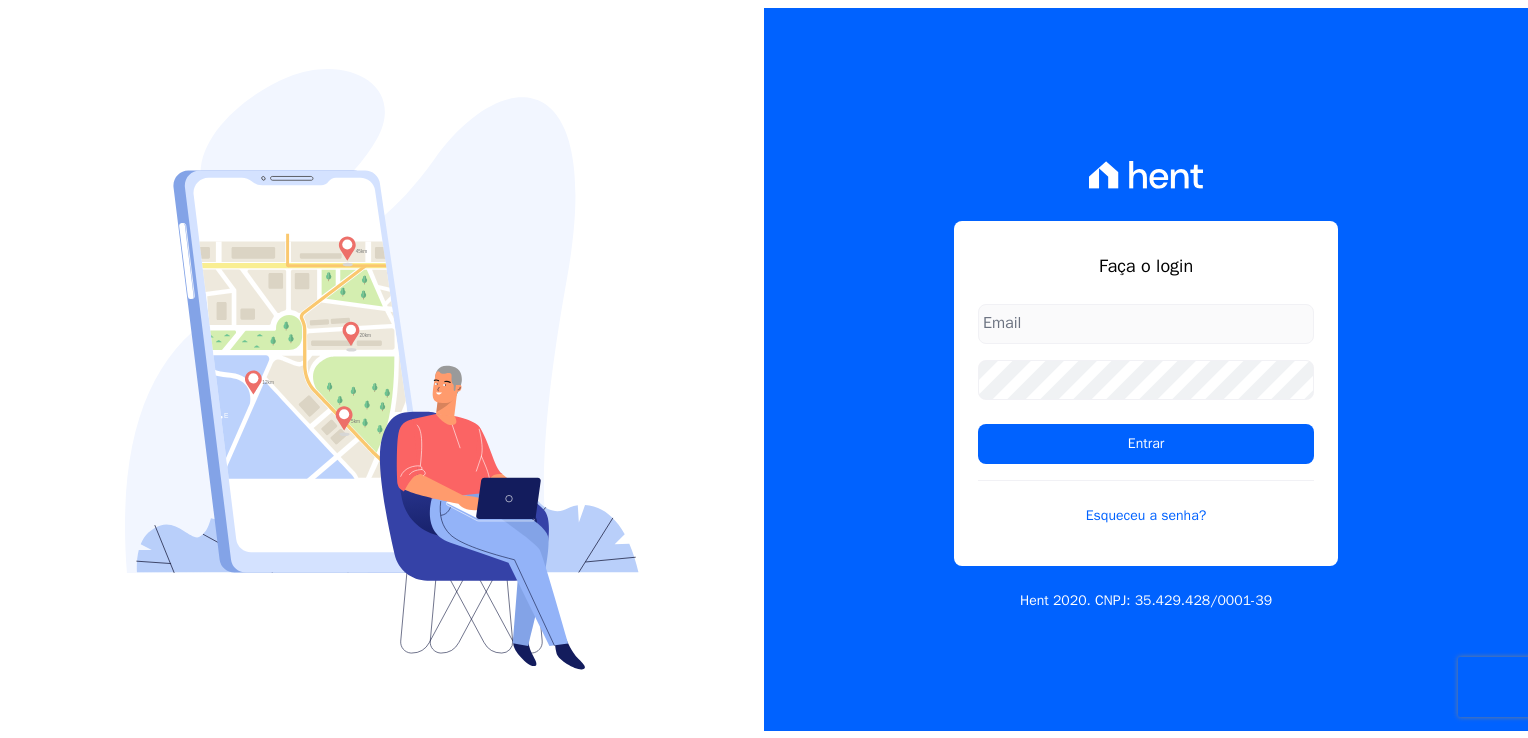 scroll, scrollTop: 0, scrollLeft: 0, axis: both 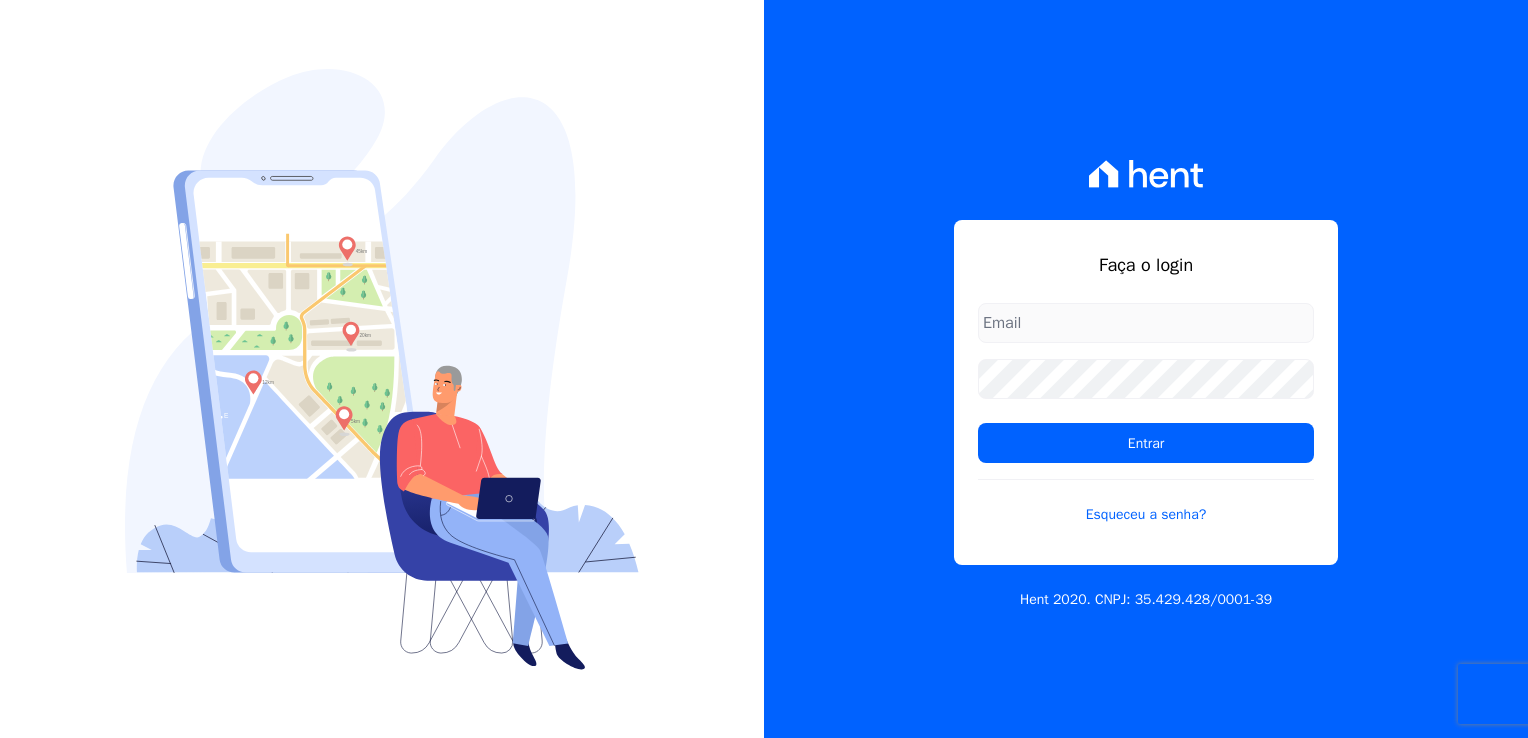 click at bounding box center [1146, 323] 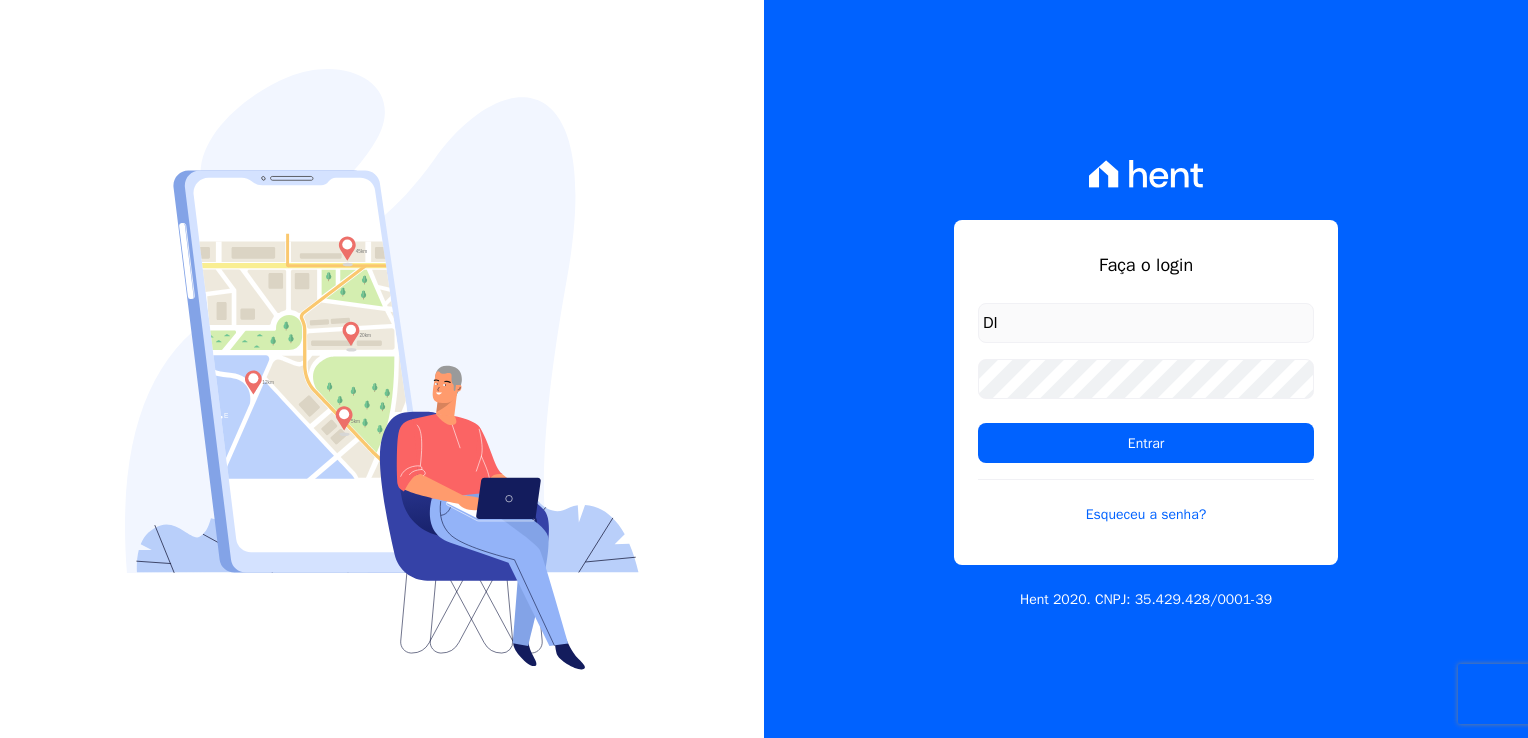 type on "diretoria@[EXAMPLE.COM]" 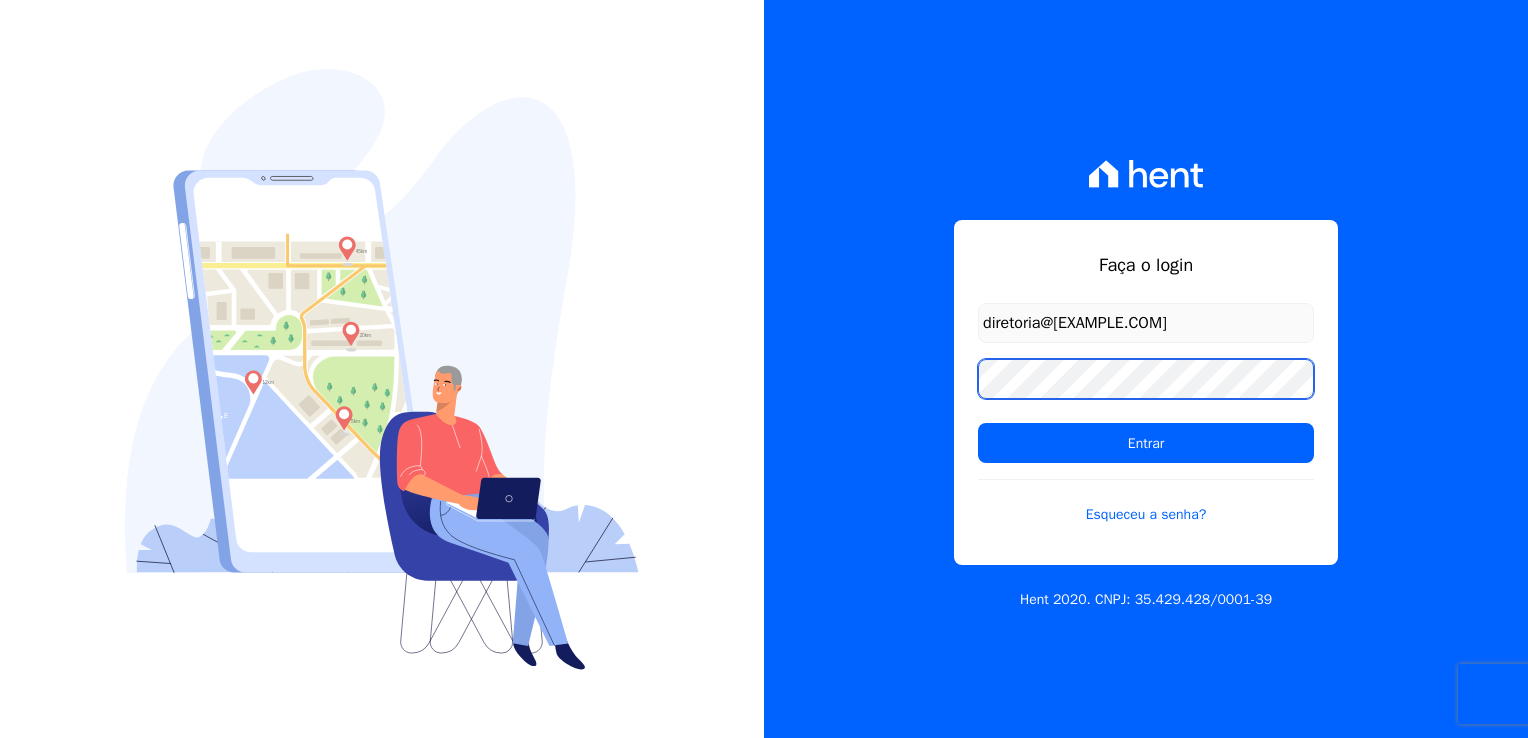 click on "Faça o login
diretoria@[EXAMPLE.COM]
Entrar
Esqueceu a senha?
Hent 2020. CNPJ: 35.429.428/0001-39" at bounding box center (1146, 369) 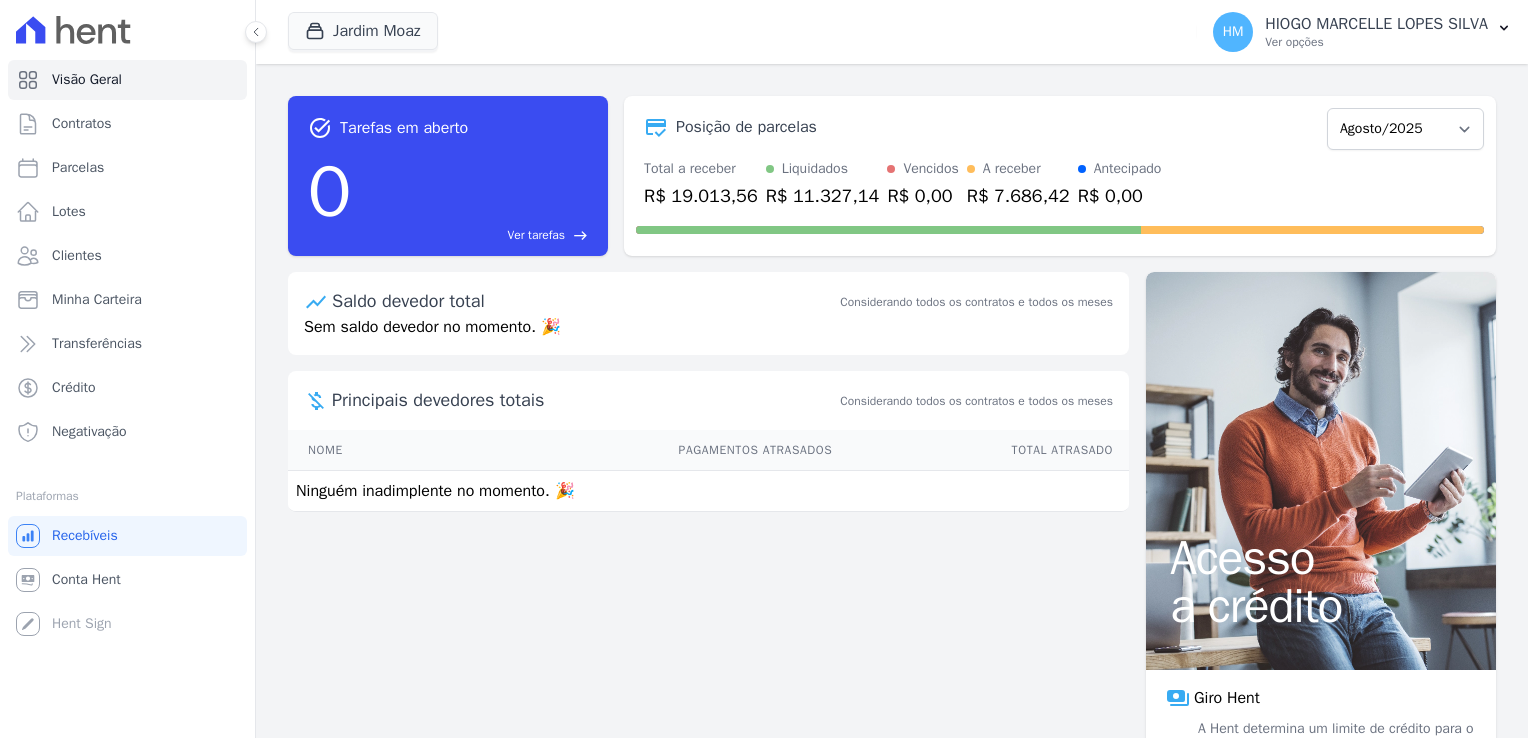 click on "Acesso
a crédito" at bounding box center (1321, 471) 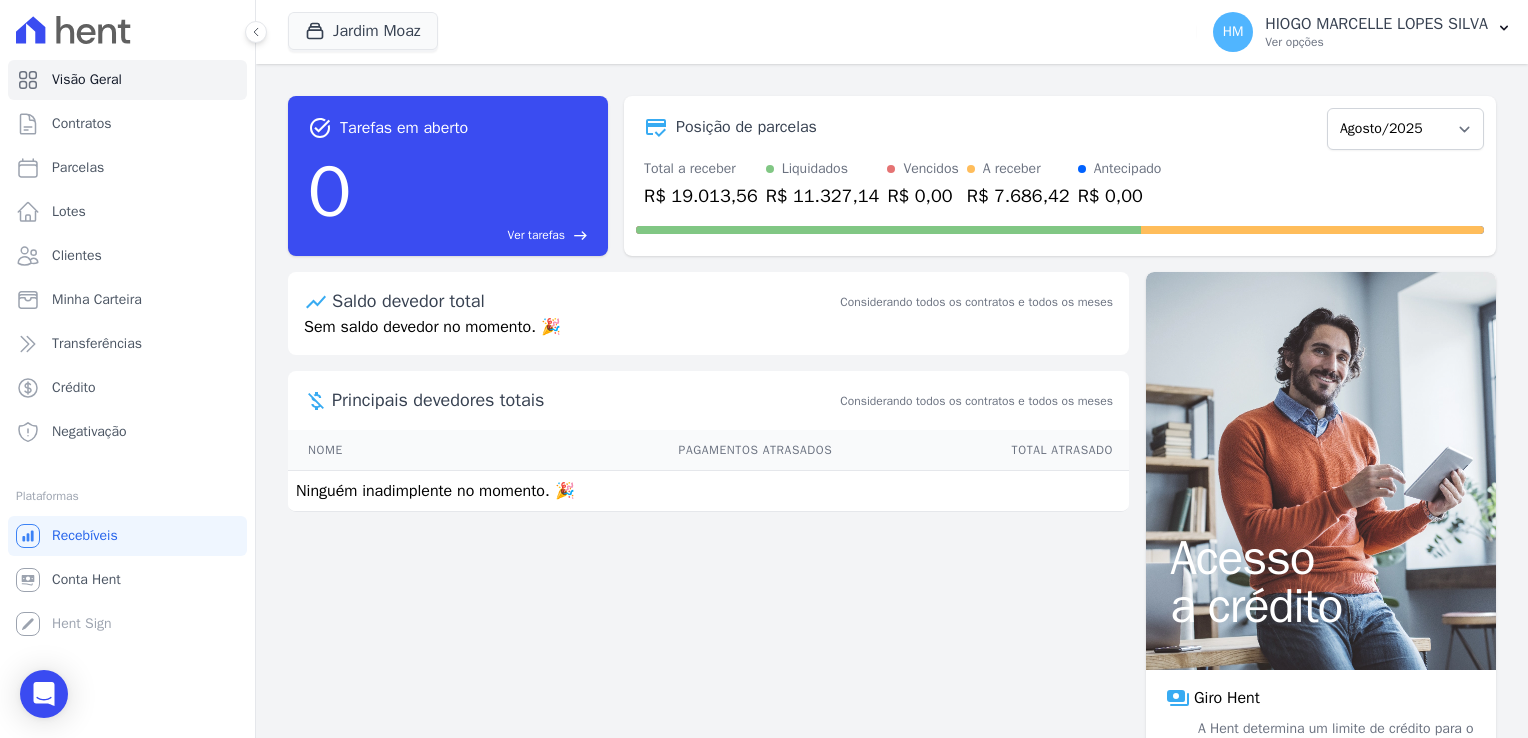 click on "Visão Geral
Contratos
Parcelas
Lotes
Clientes
Minha Carteira
Transferências
Crédito
Negativação" at bounding box center [127, 369] 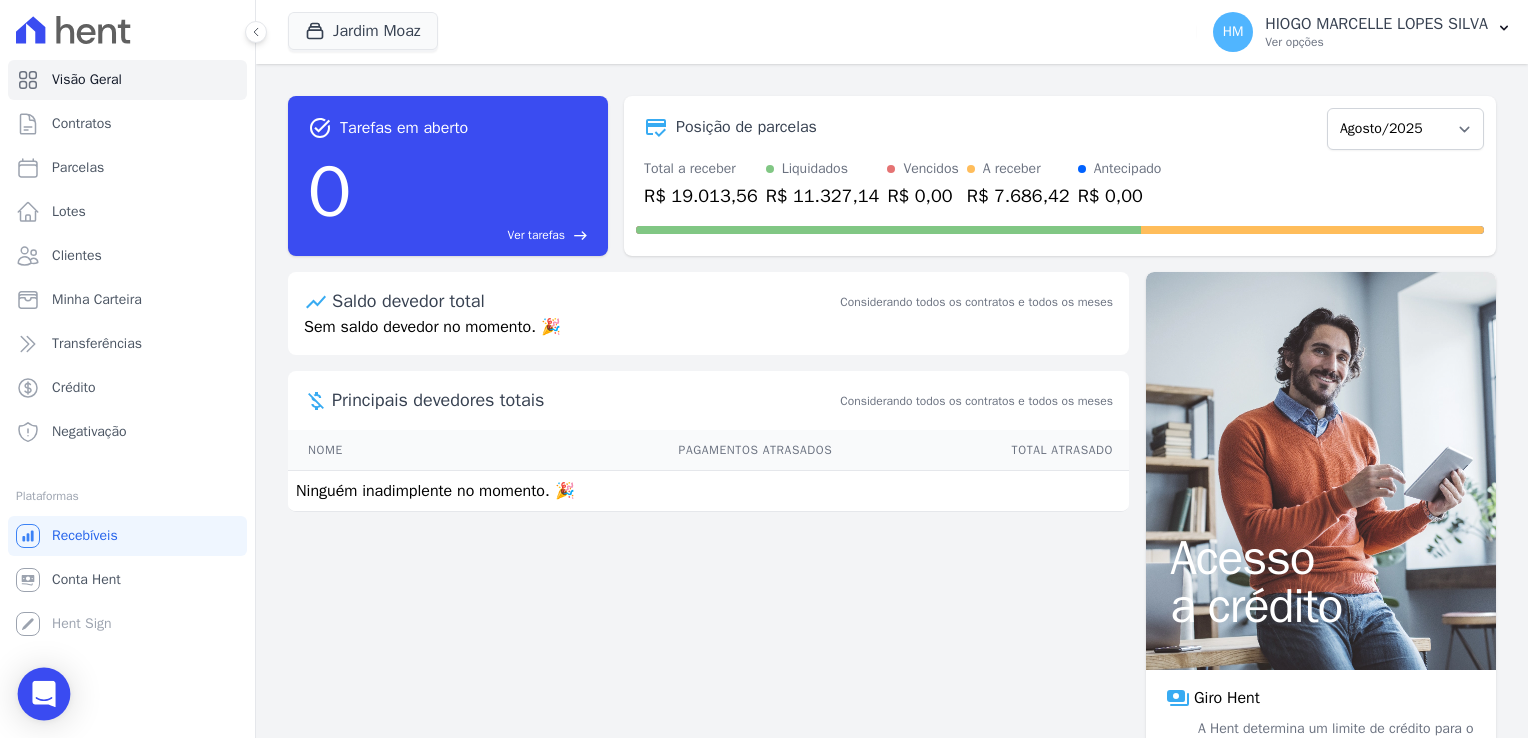 click at bounding box center [44, 694] 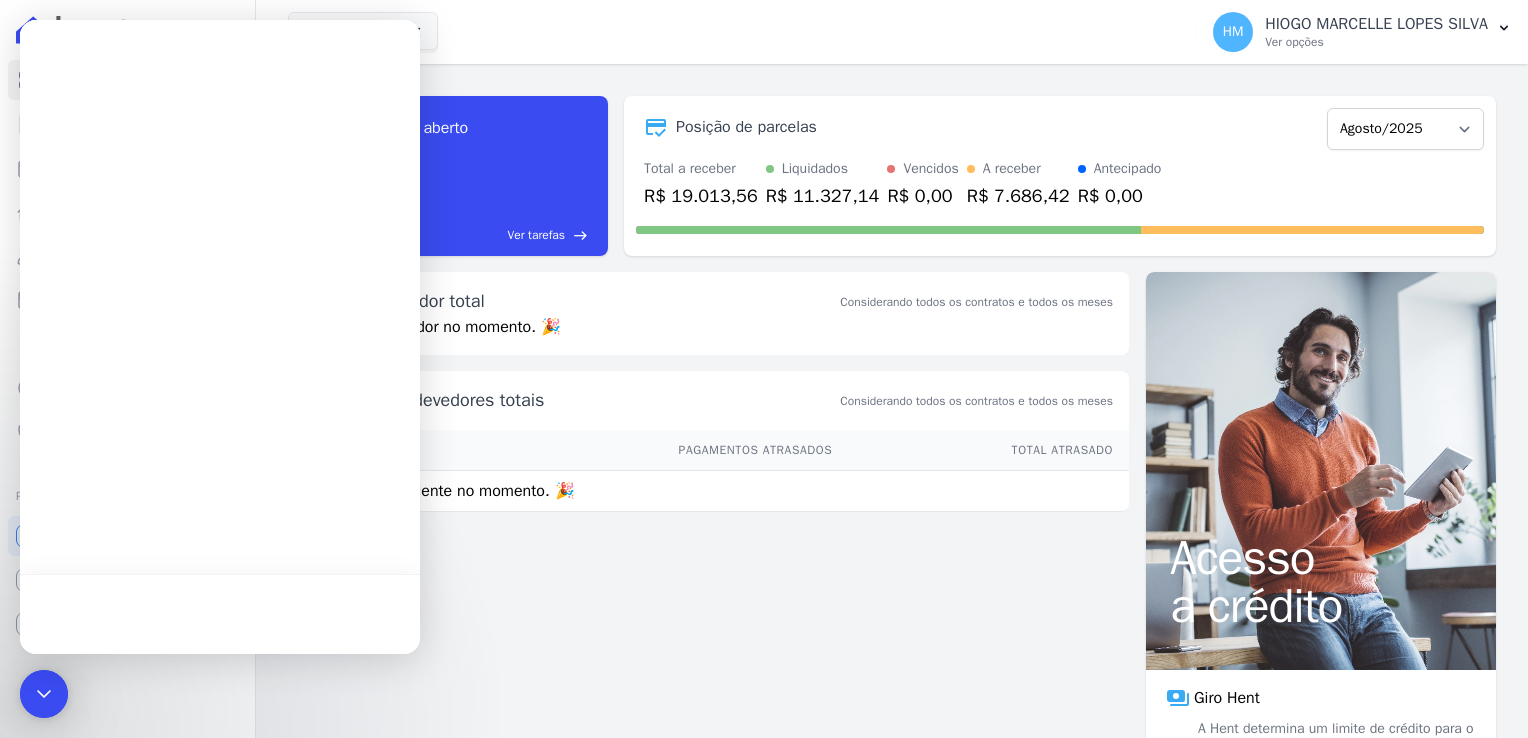 scroll, scrollTop: 0, scrollLeft: 0, axis: both 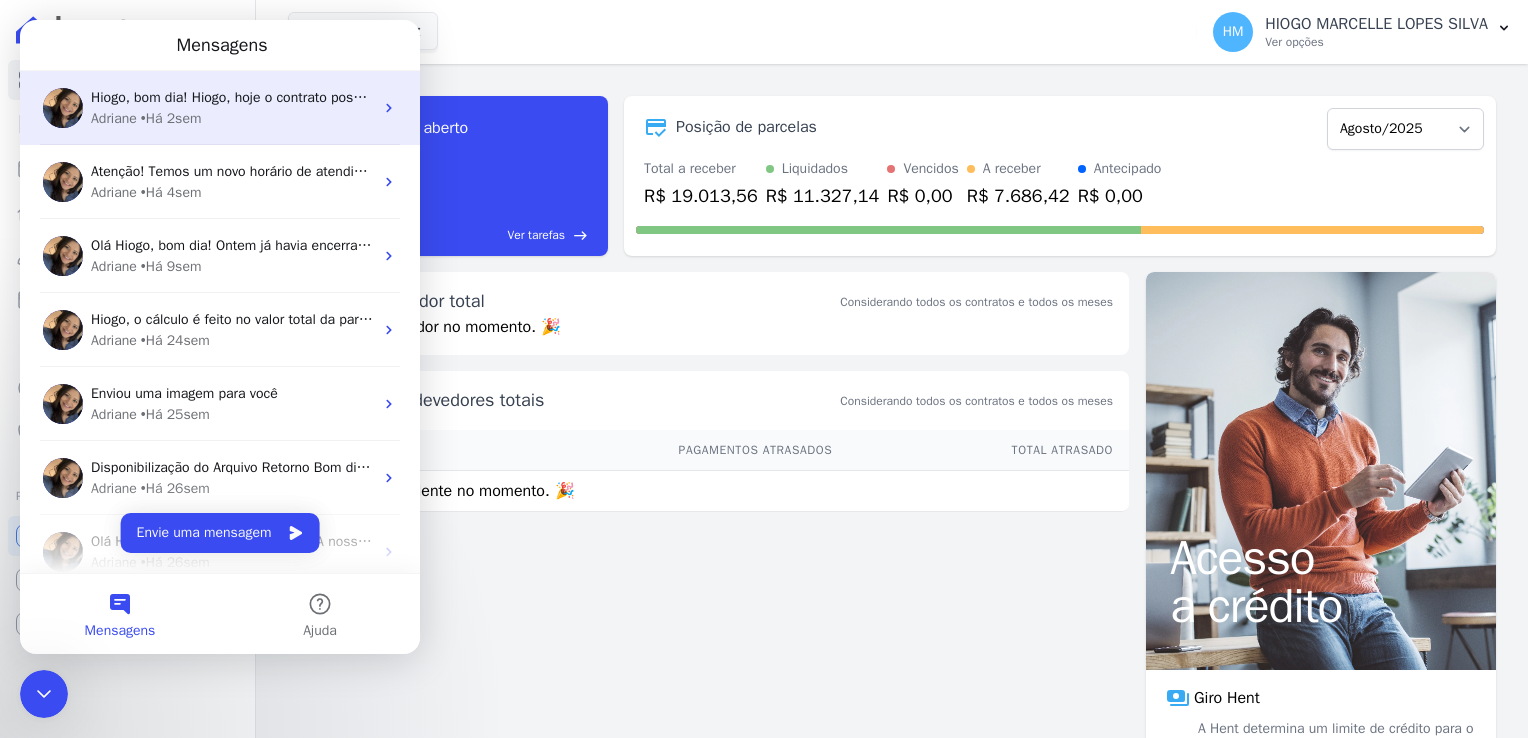 click on "Adriane •  Há 2sem" at bounding box center (232, 118) 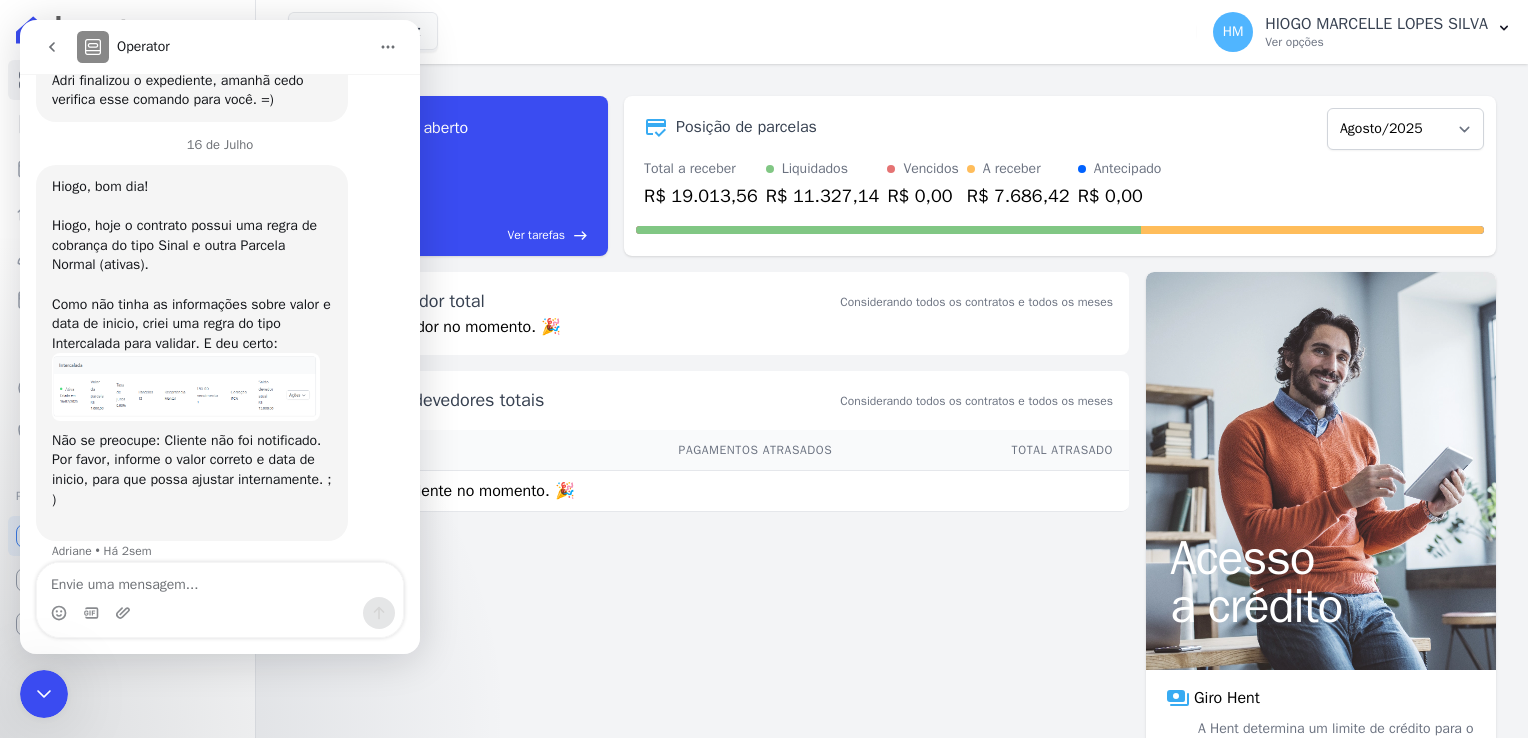 scroll, scrollTop: 1355, scrollLeft: 0, axis: vertical 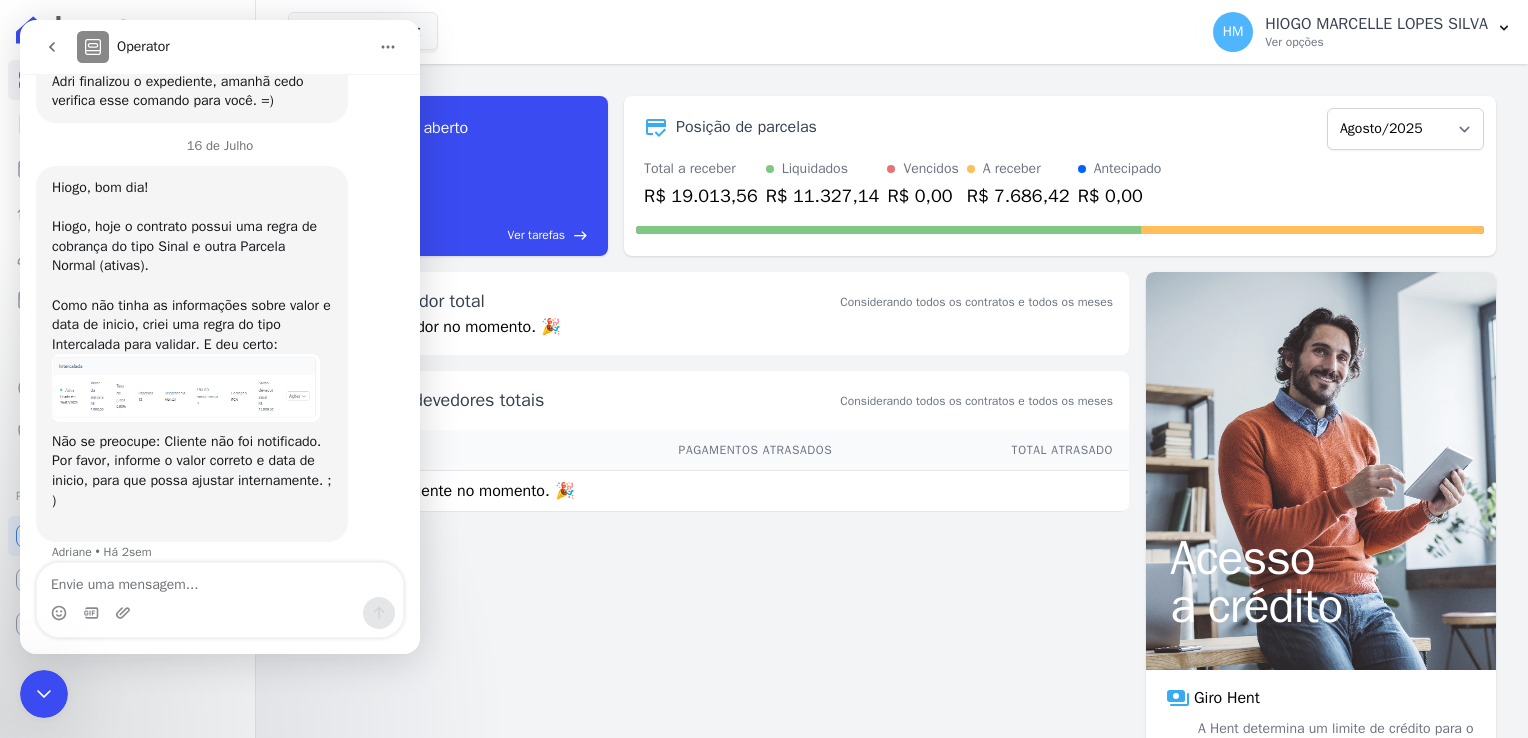 click at bounding box center [220, 580] 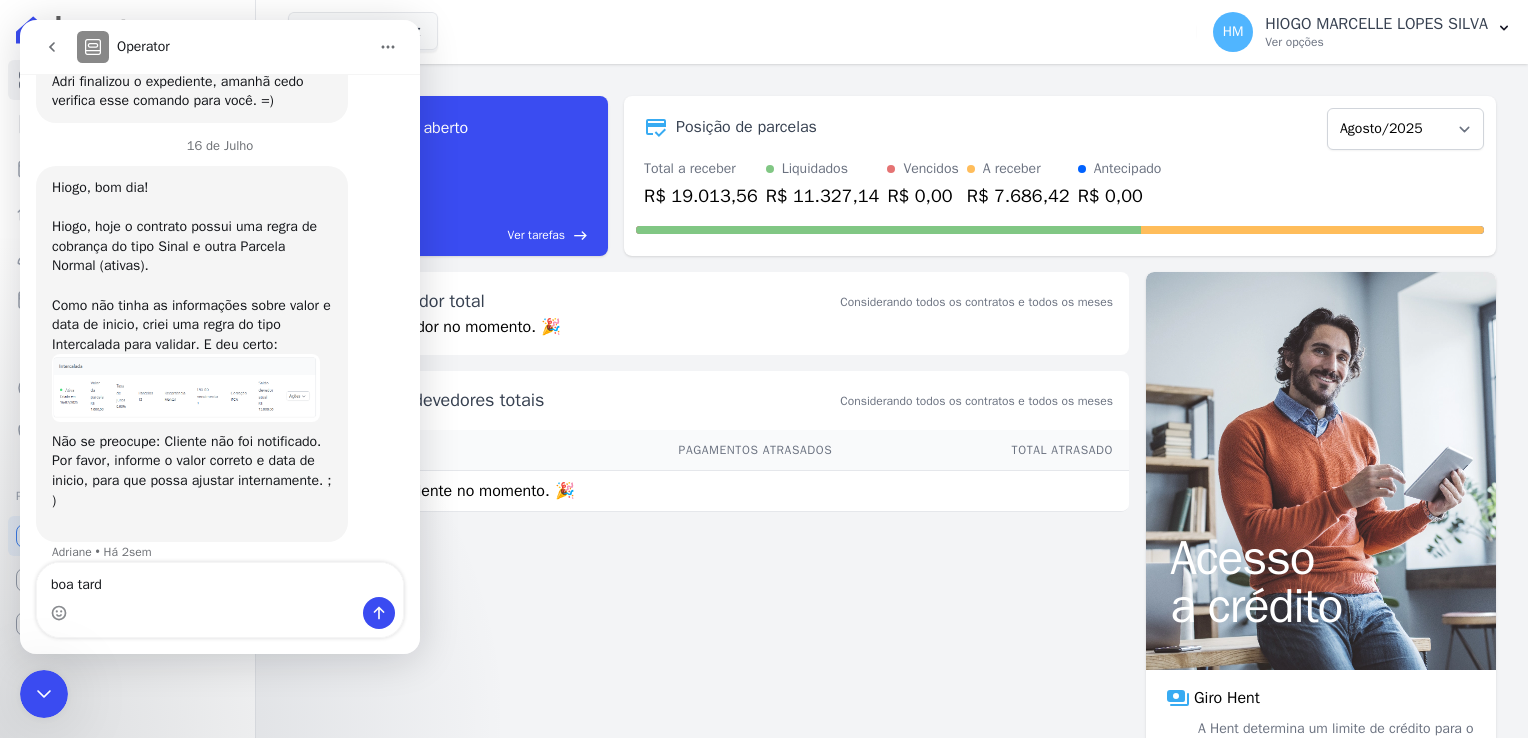 type on "boa tarde" 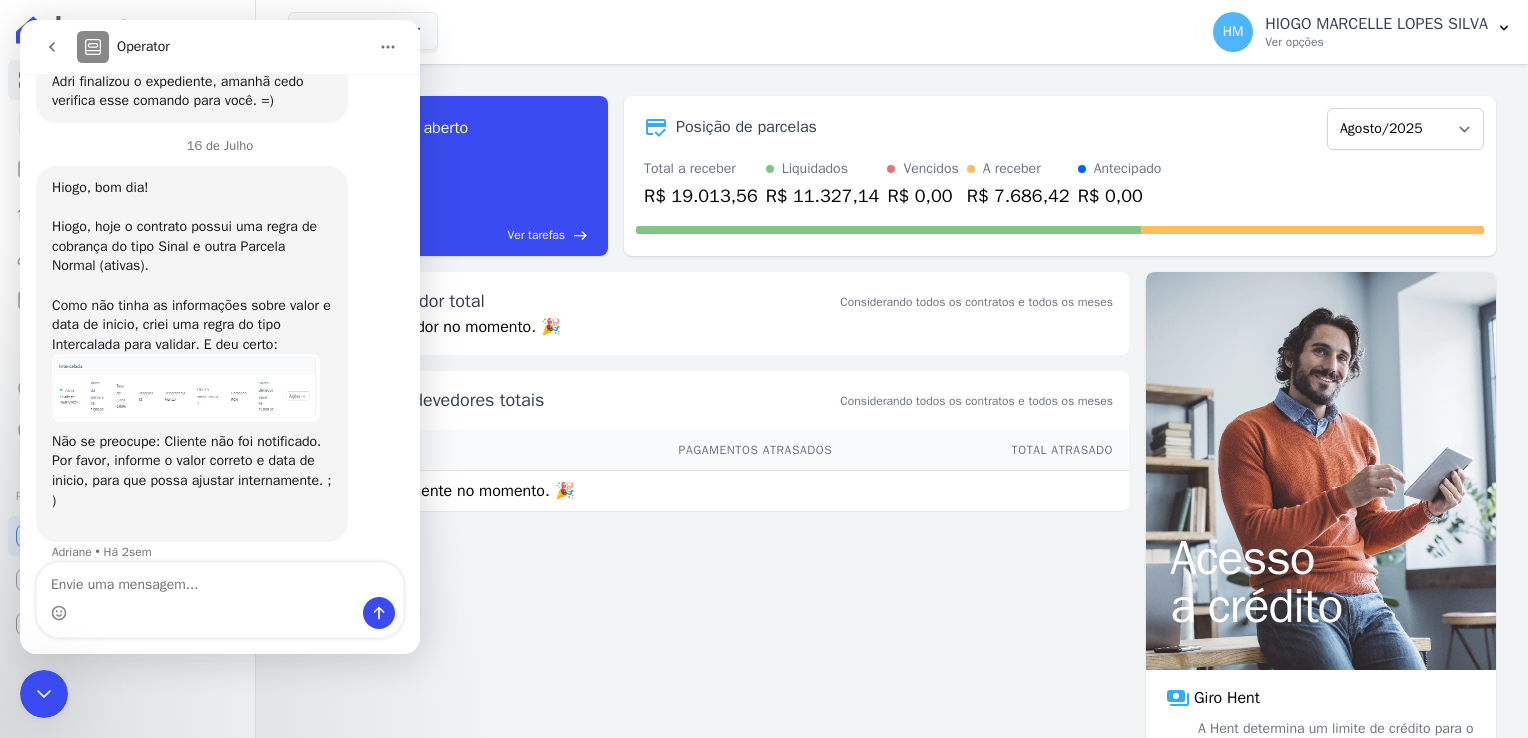 scroll, scrollTop: 1442, scrollLeft: 0, axis: vertical 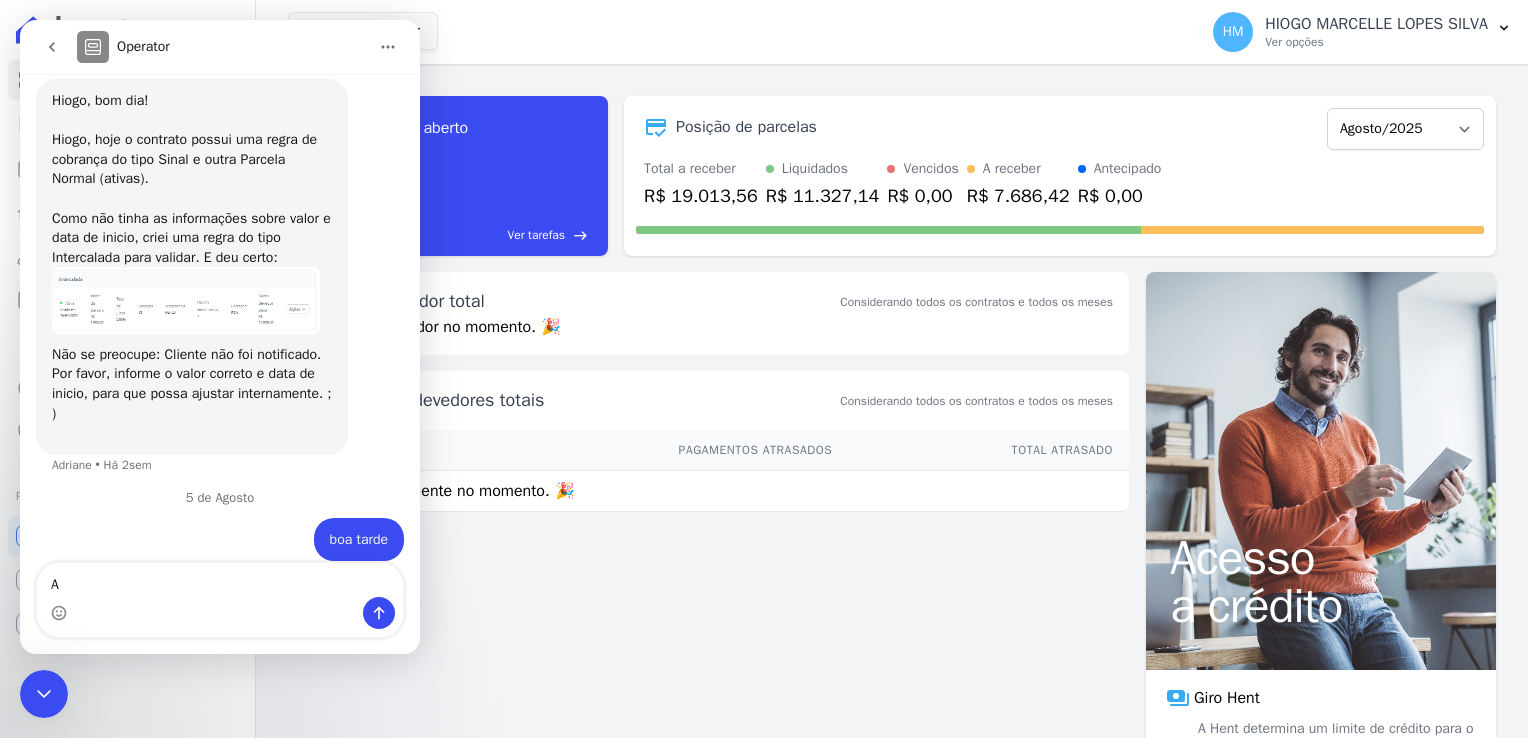 type on "A" 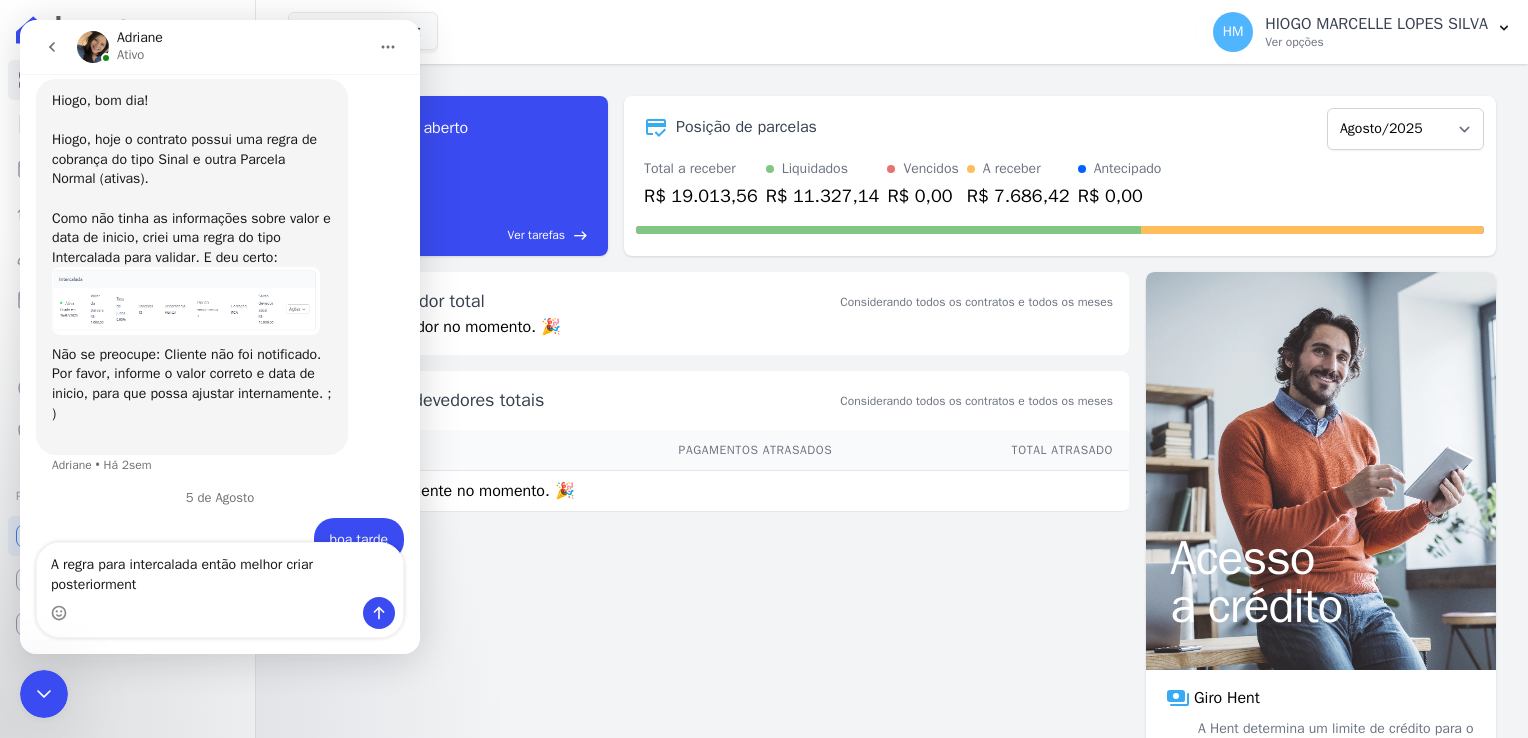 scroll, scrollTop: 1462, scrollLeft: 0, axis: vertical 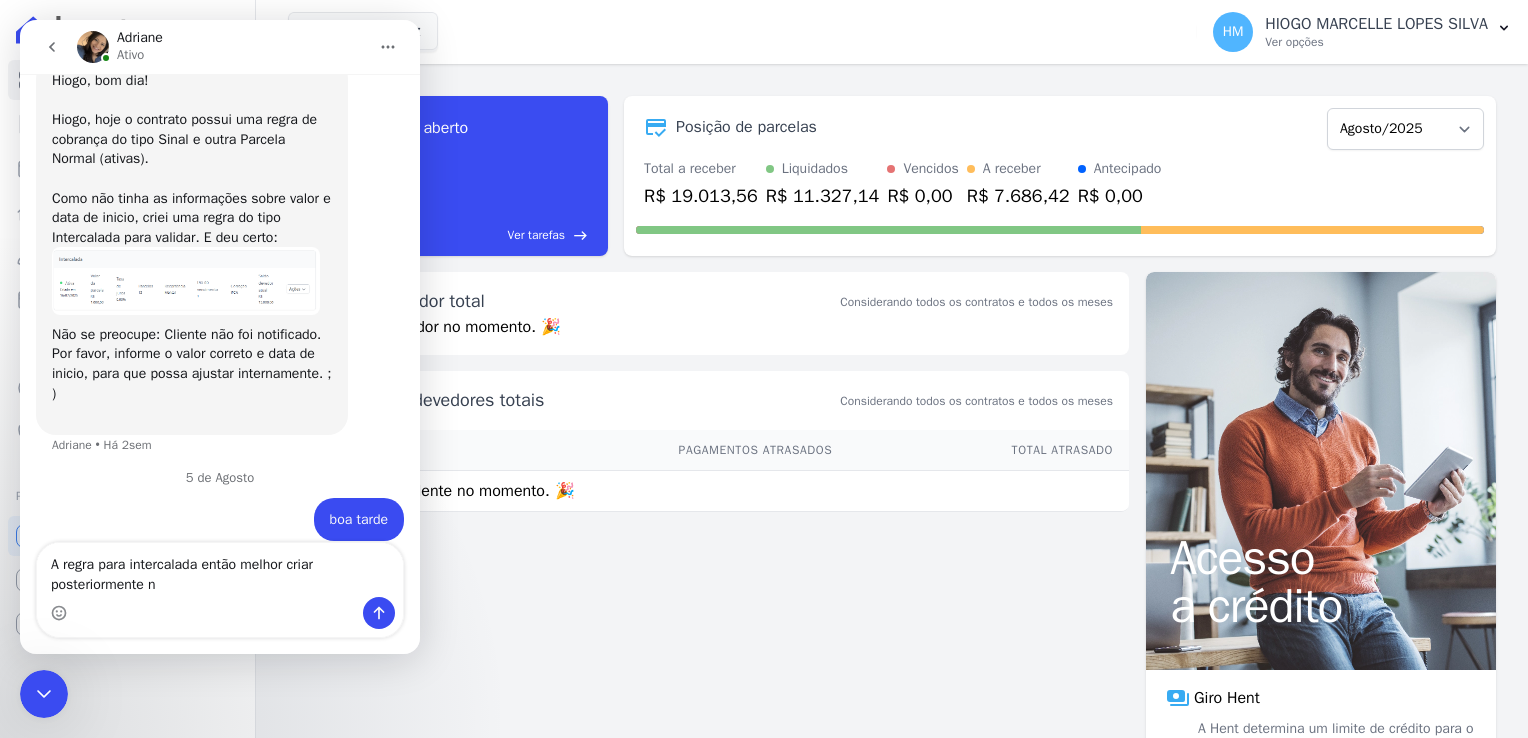 type on "A regra para intercalada então melhor criar posteriormente né" 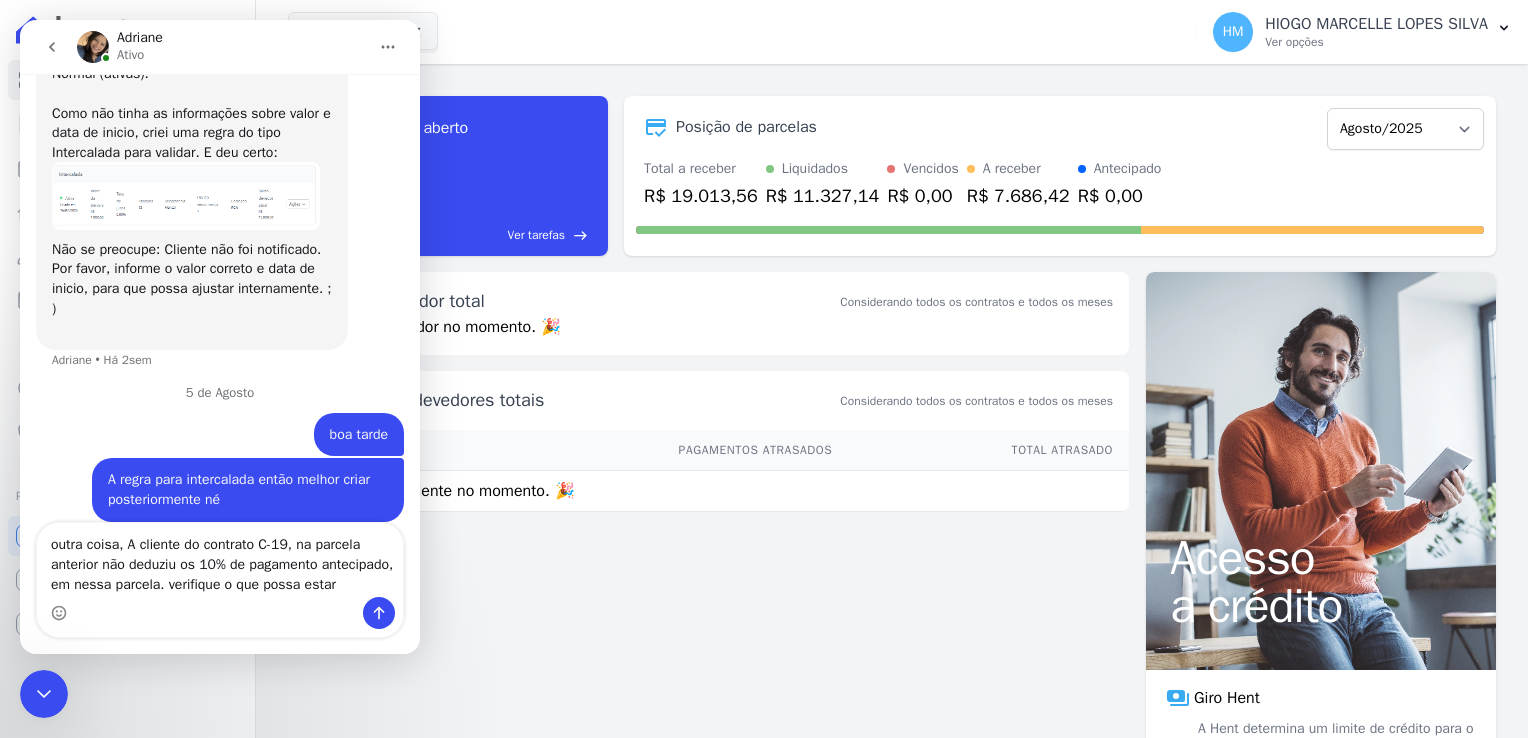scroll, scrollTop: 1567, scrollLeft: 0, axis: vertical 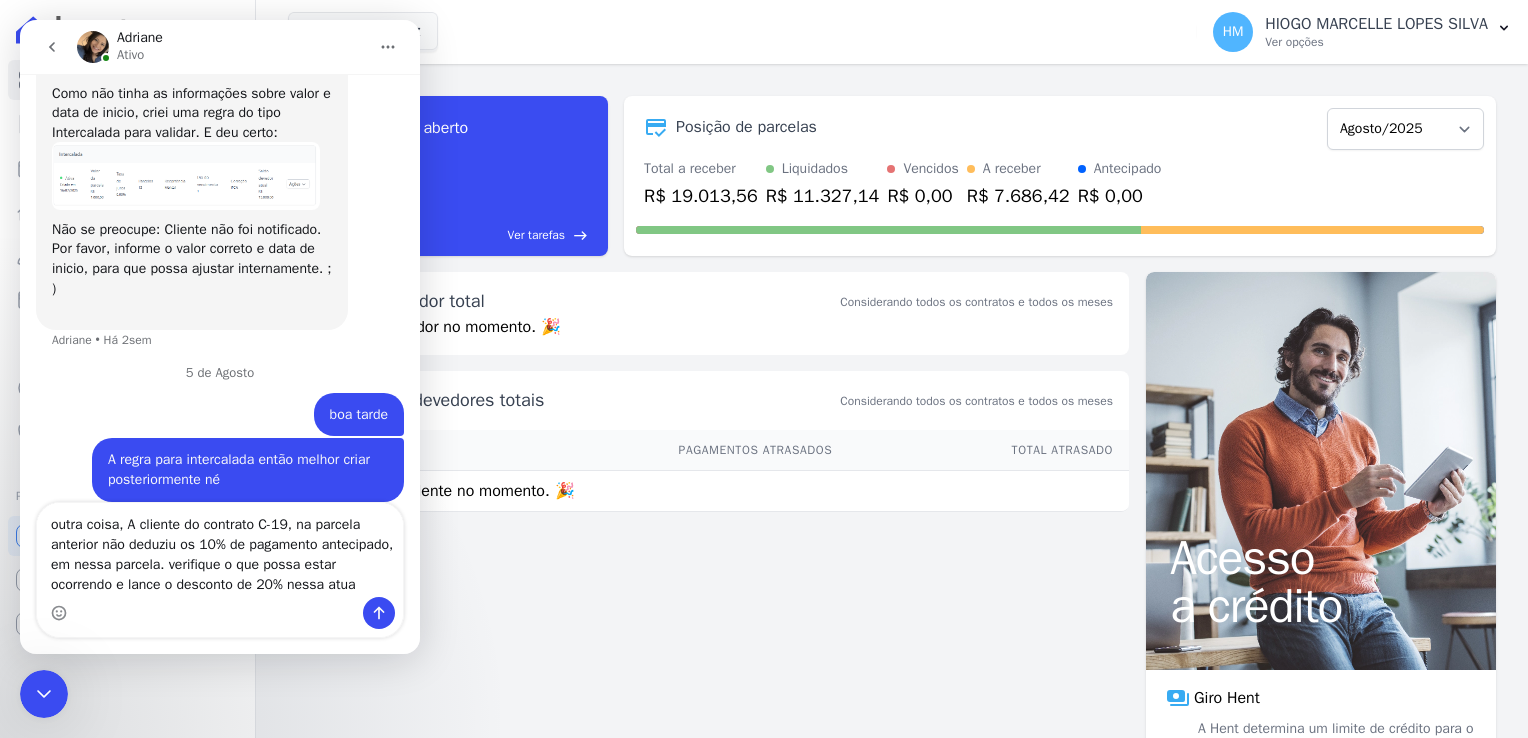 type on "outra coisa, A cliente do contrato C-19, na parcela anterior não deduziu os 10% de pagamento antecipado, em nessa parcela. verifique o que possa estar ocorrendo e lance o desconto de 20% nessa atual" 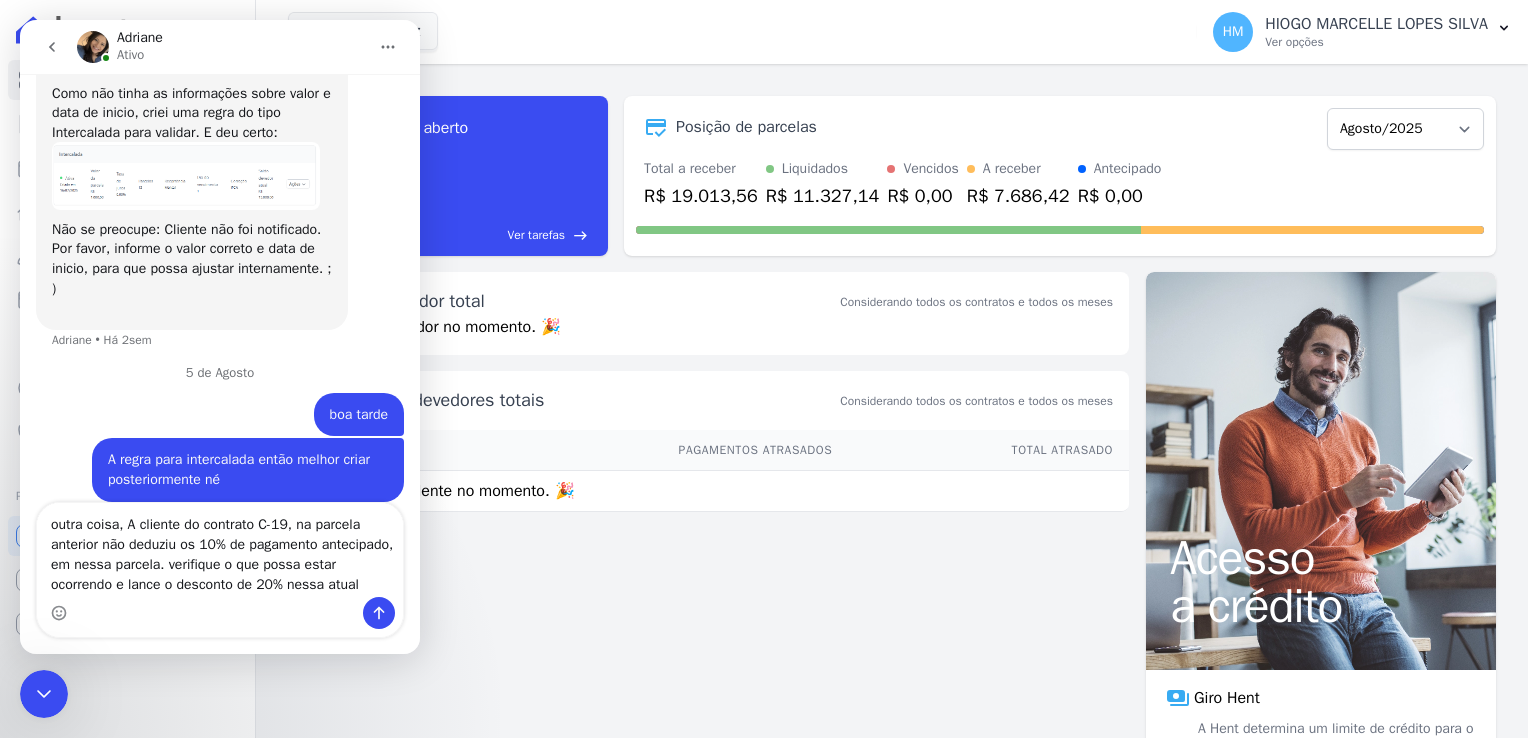 type 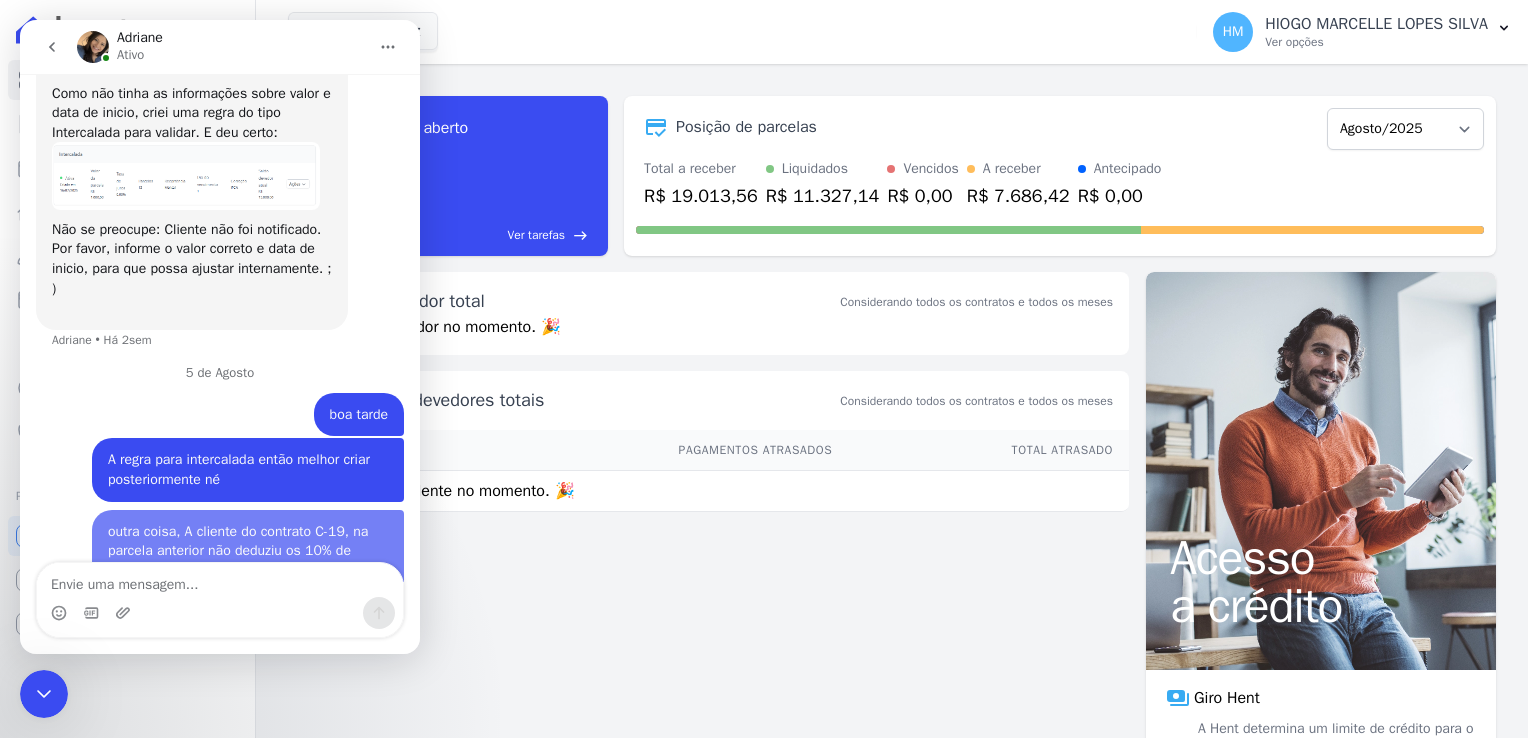scroll, scrollTop: 1631, scrollLeft: 0, axis: vertical 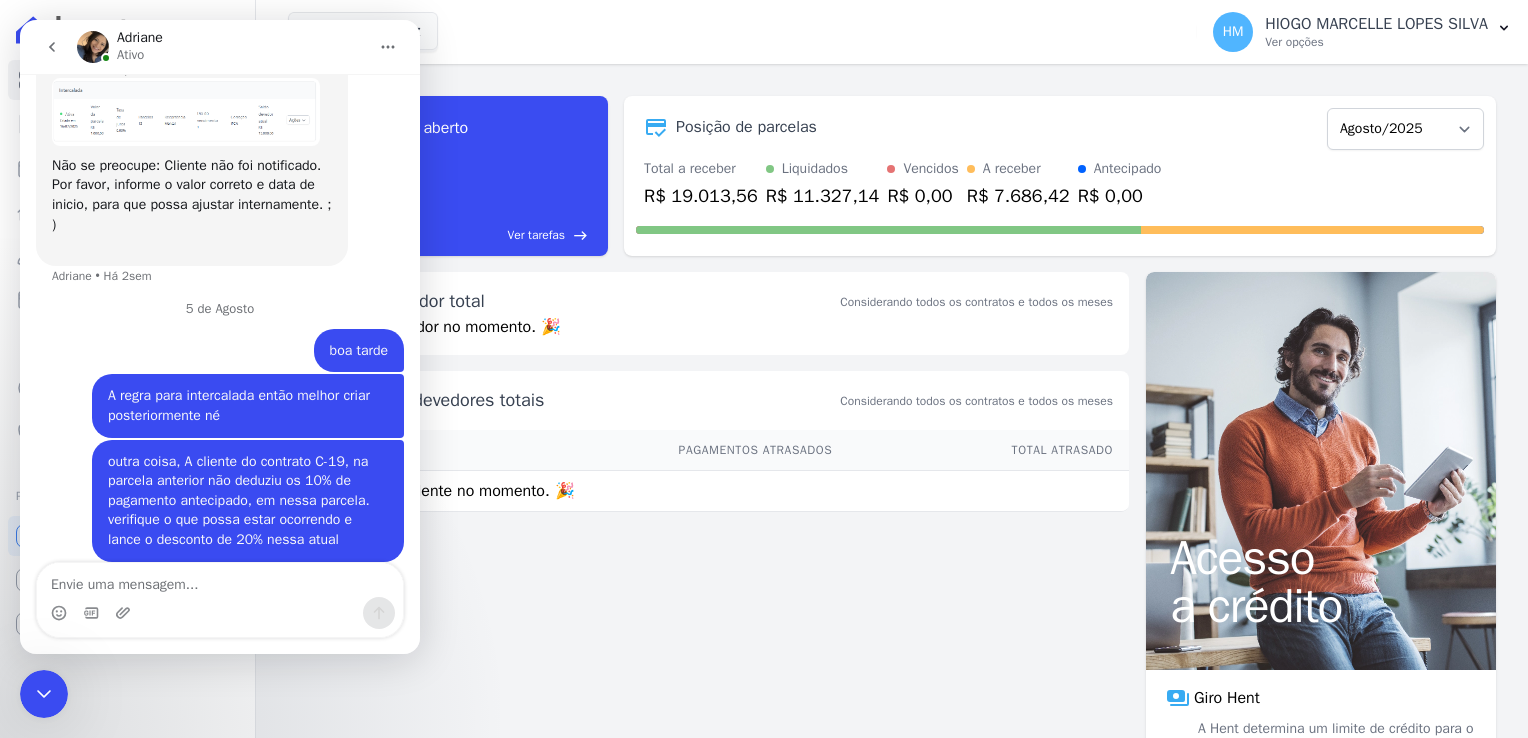 click on "Posição de parcelas
Novembro/2024
Dezembro/2024
Janeiro/2025
Fevereiro/2025
Março/2025
Abril/2025
Maio/2025
Junho/2025
Julho/2025
Agosto/2025
Setembro/2025
Outubro/2025
Novembro/2025
Dezembro/2025
Janeiro/2026
Fevereiro/2026
Março/2026
Abril/2026
Maio/2026
Junho/2026
Julho/2026
Agosto/2026
Setembro/2026
Outubro/2026
Novembro/2026
Dezembro/2026
Janeiro/2027
Fevereiro/2027
Março/2027
Abril/2027
Maio/2027
Junho/2027
Julho/2027
Agosto/2027
Setembro/2027
Outubro/2027
Novembro/2027
Dezembro/2027
Janeiro/2028
Fevereiro/2028
Março/2028
Abril/2028
Maio/2028
Junho/2028
Julho/2028
Agosto/2028" at bounding box center [892, 401] 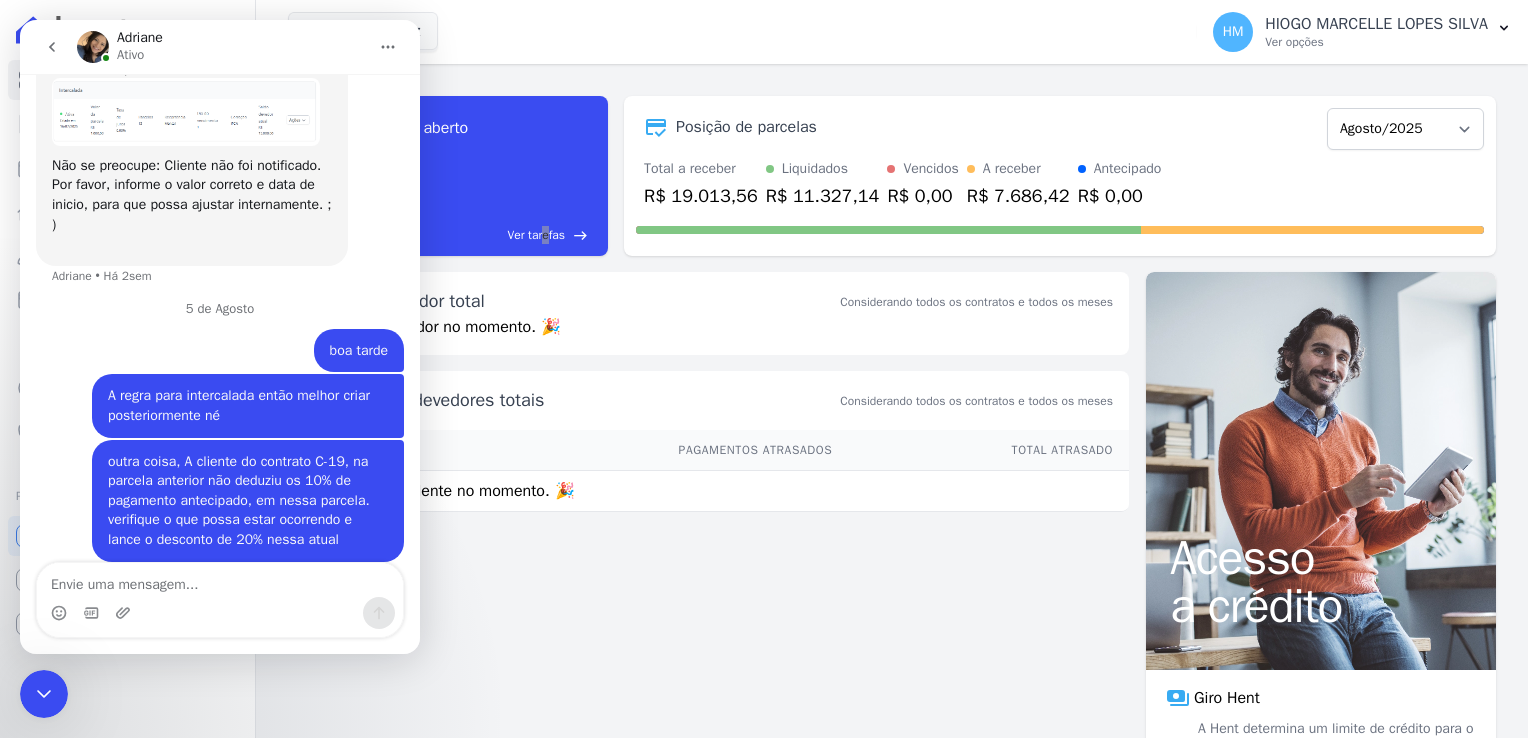 drag, startPoint x: 34, startPoint y: 695, endPoint x: 239, endPoint y: 756, distance: 213.88315 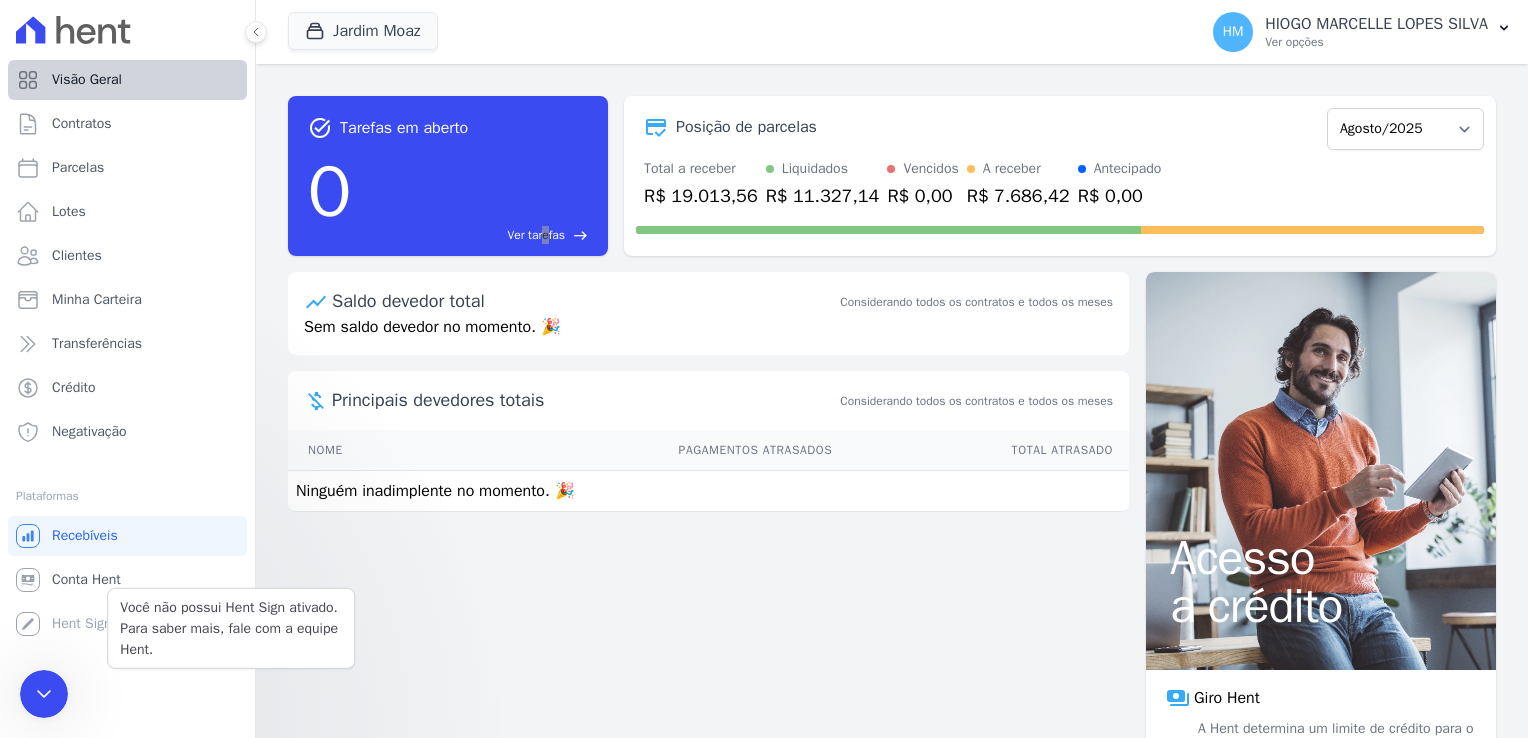 scroll, scrollTop: 0, scrollLeft: 0, axis: both 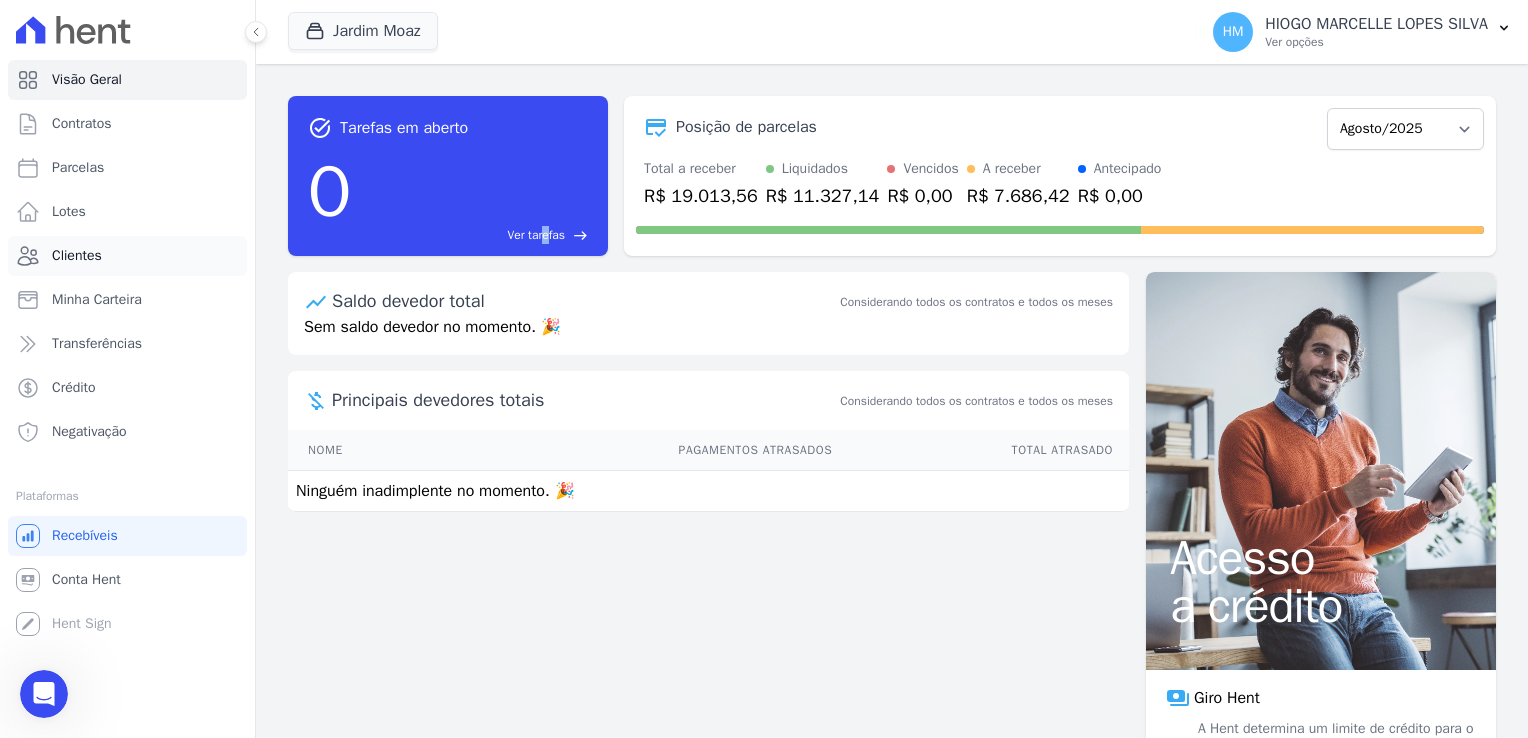 click on "Clientes" at bounding box center [127, 256] 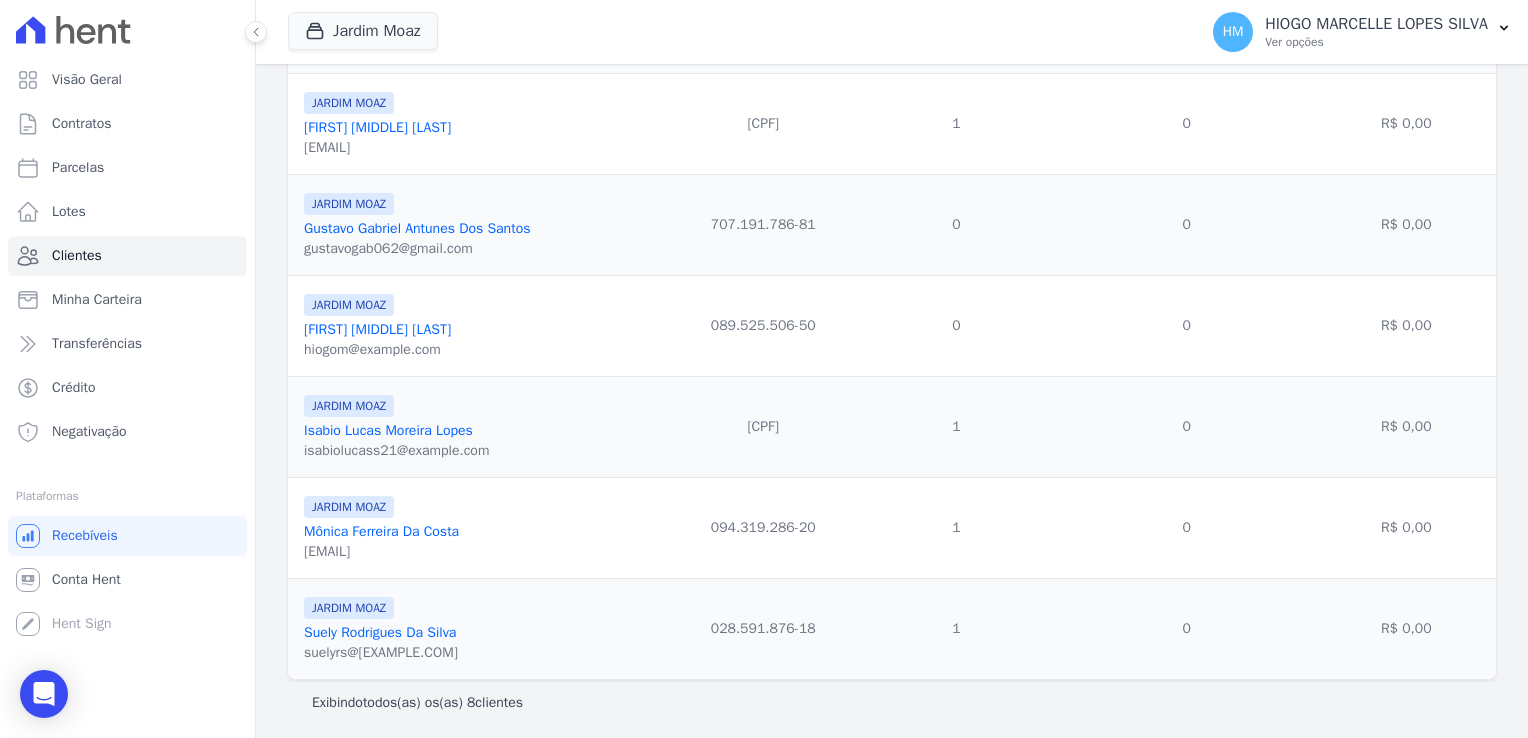 scroll, scrollTop: 506, scrollLeft: 0, axis: vertical 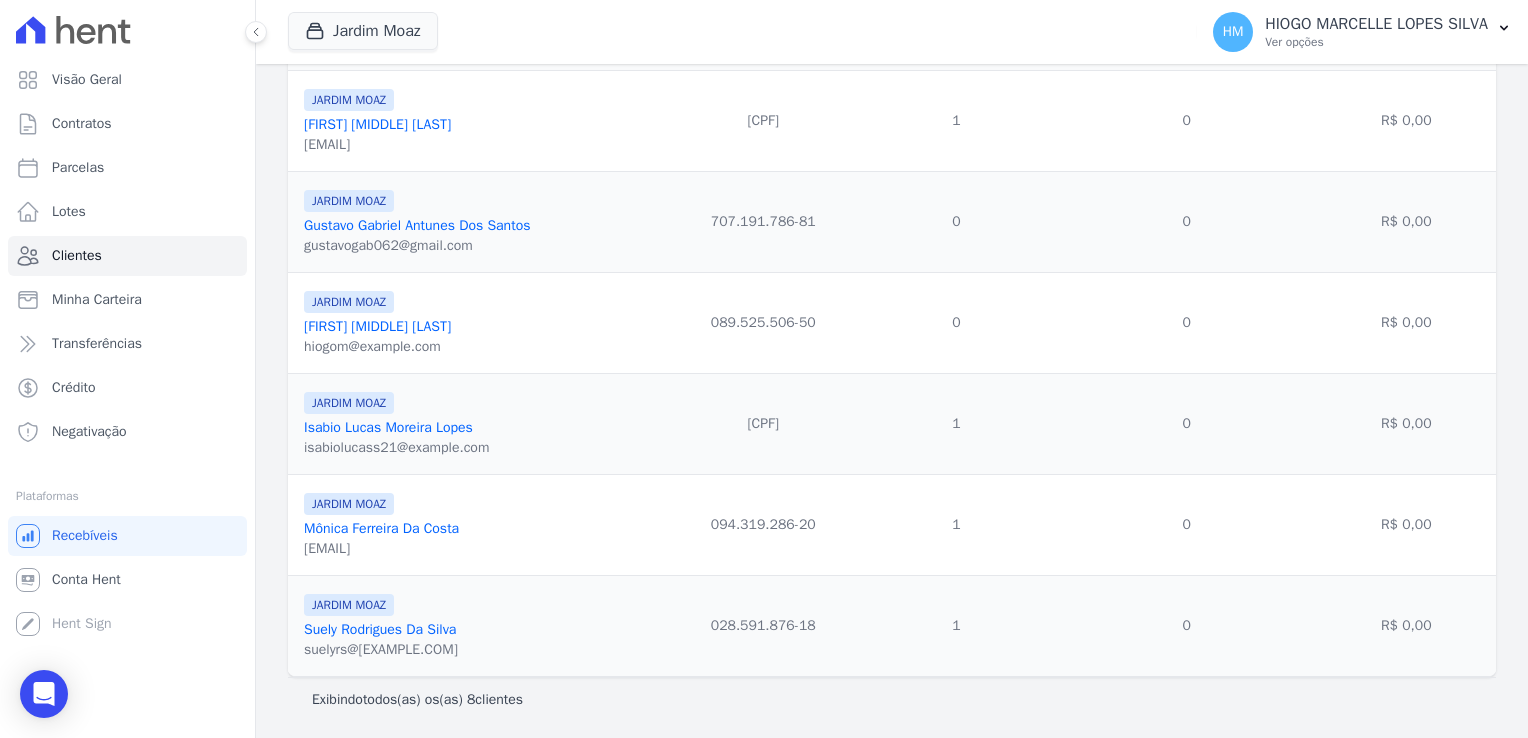 click on "Suely Rodrigues Da Silva" at bounding box center (380, 629) 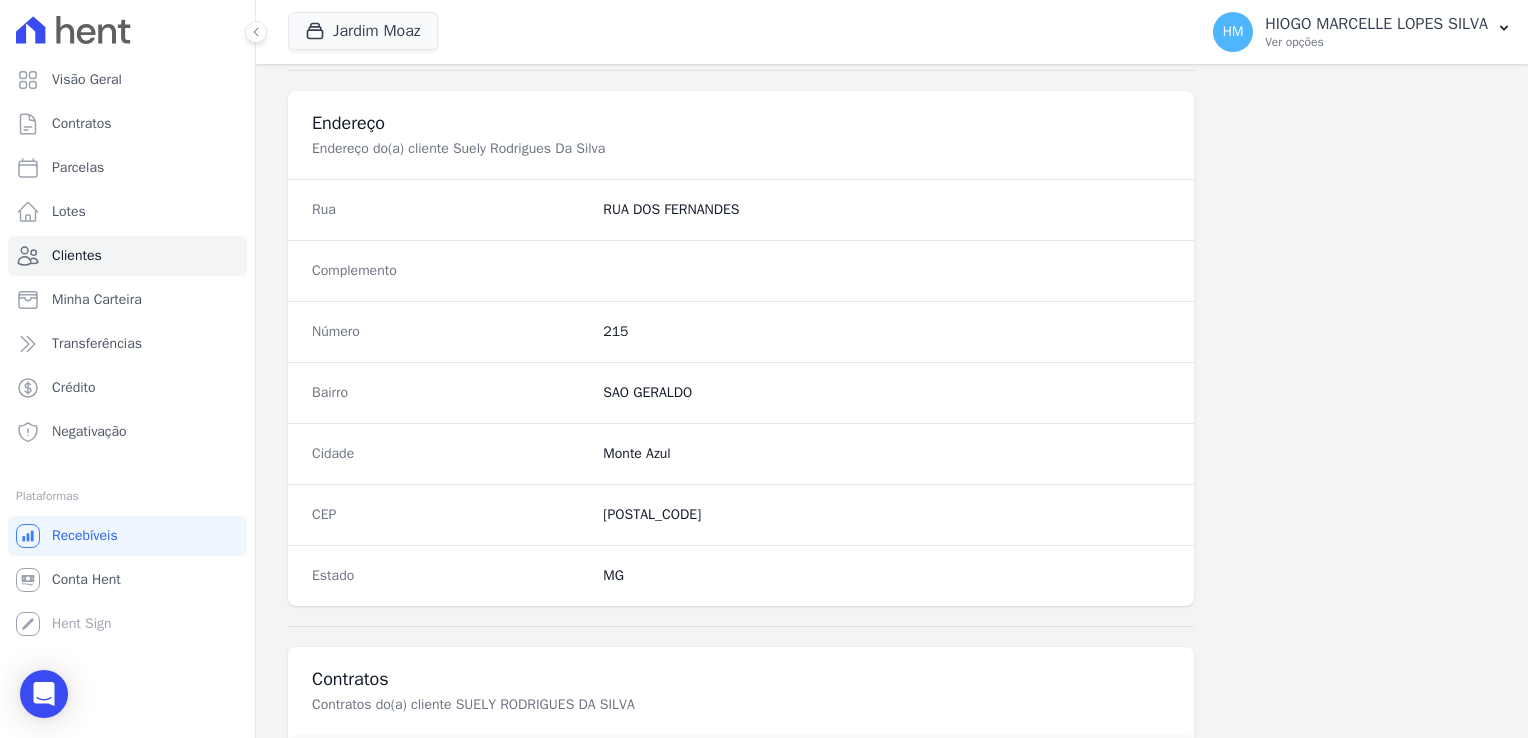 scroll, scrollTop: 1126, scrollLeft: 0, axis: vertical 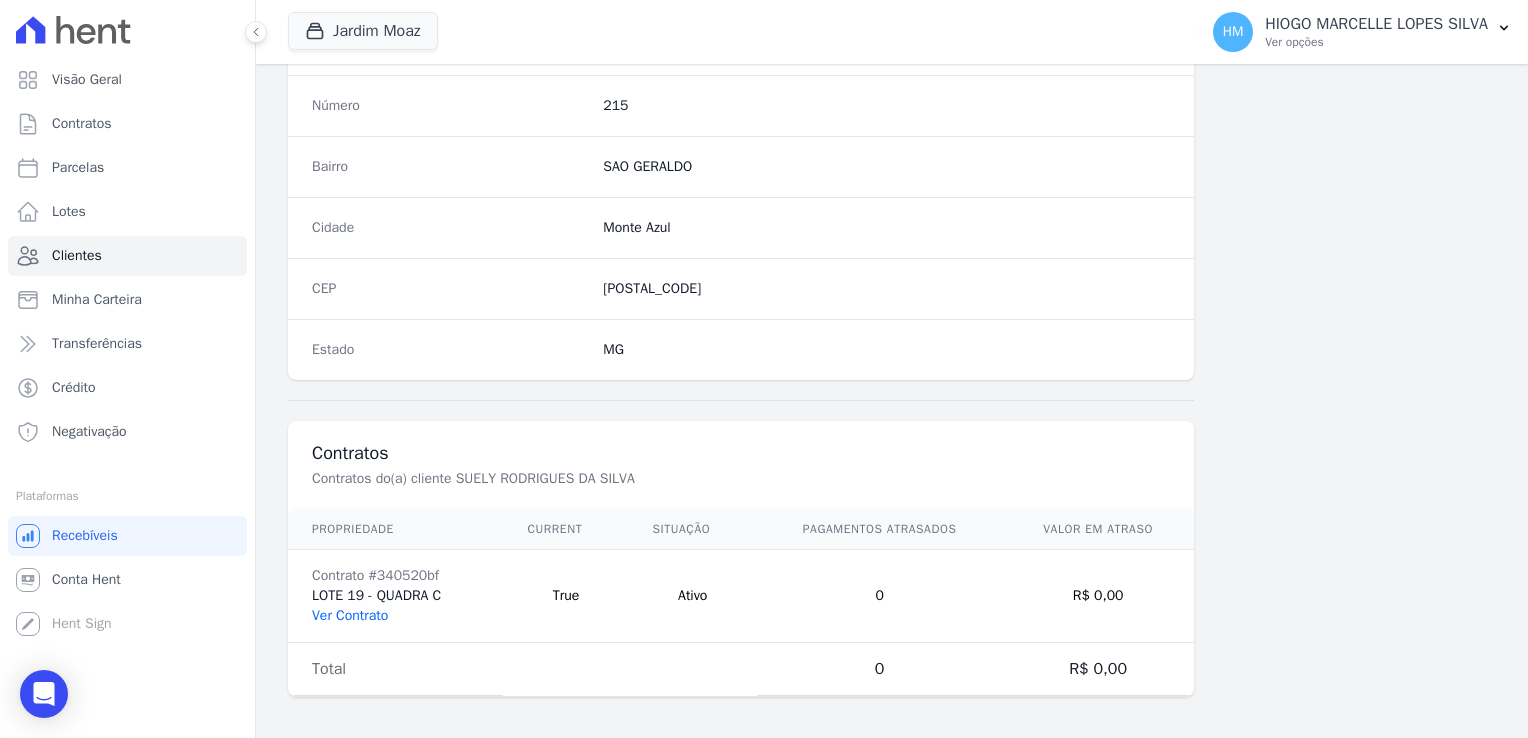 click on "Ver Contrato" at bounding box center [350, 615] 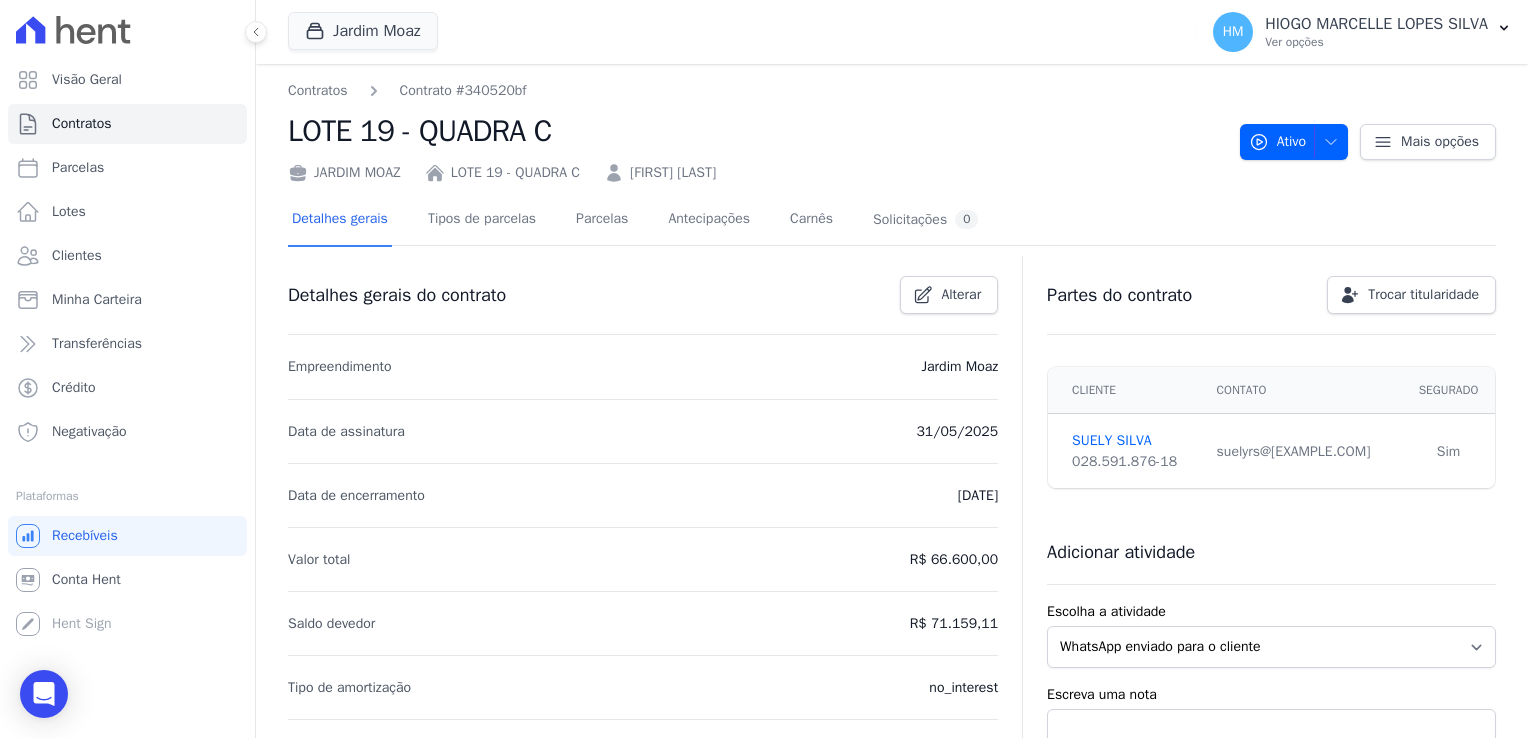scroll, scrollTop: 100, scrollLeft: 0, axis: vertical 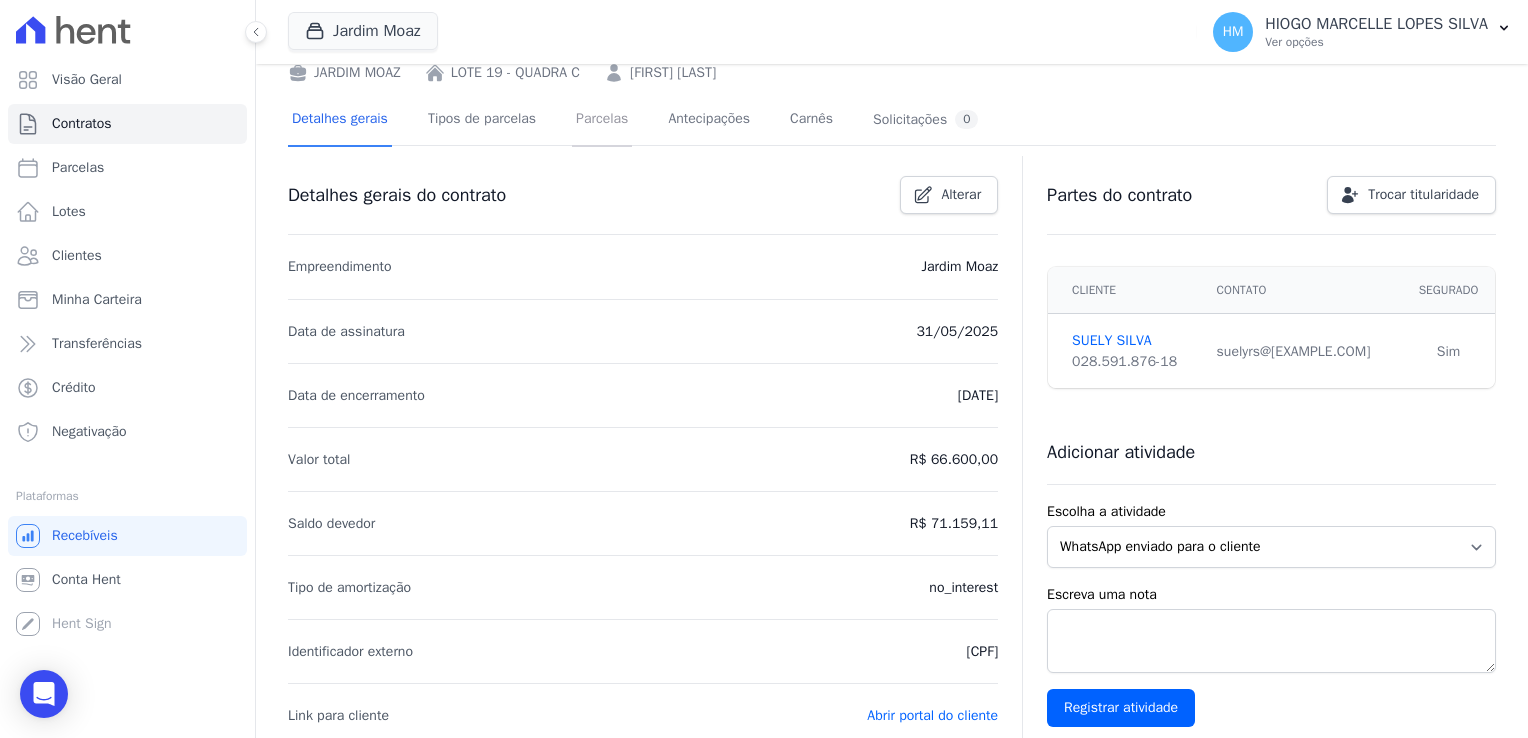 click on "Parcelas" at bounding box center (602, 120) 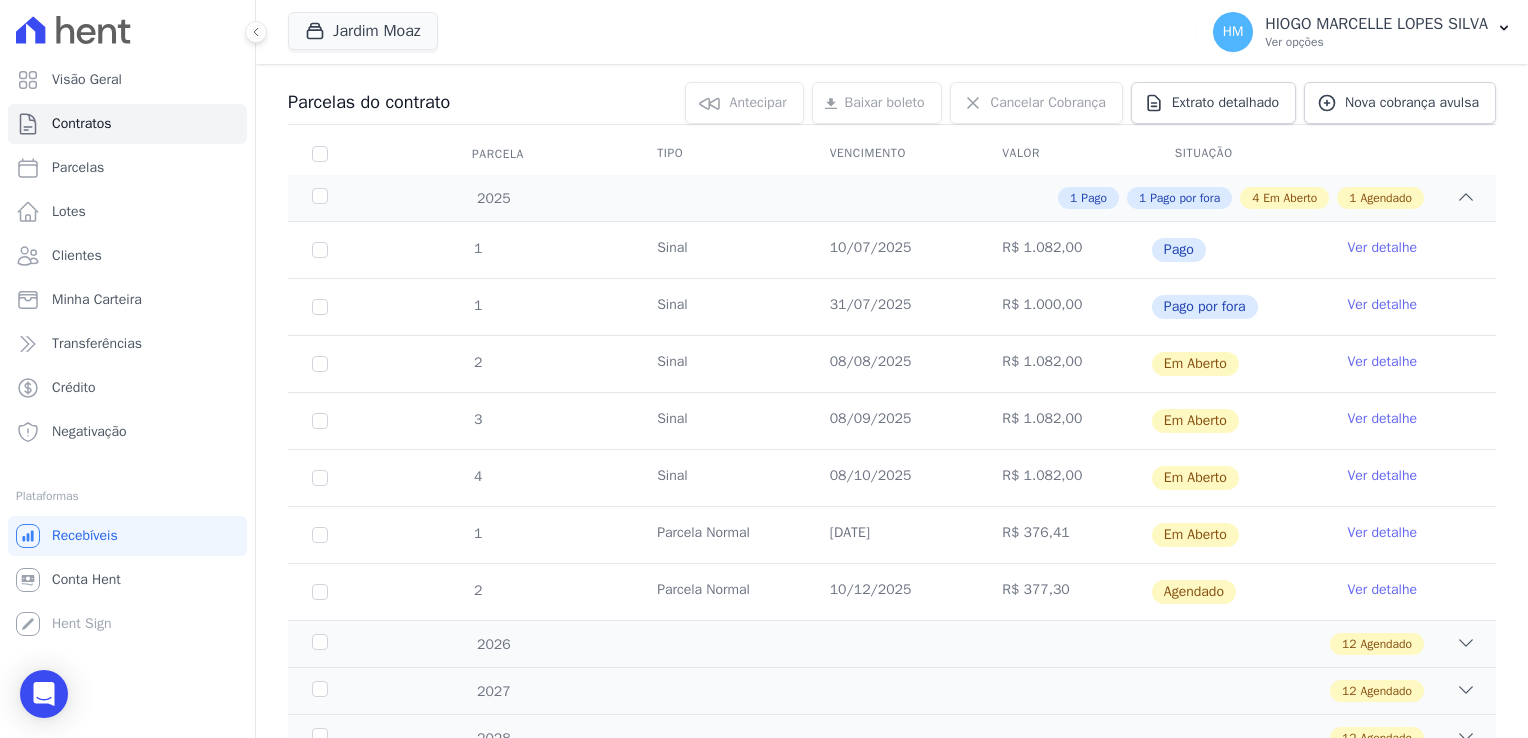 scroll, scrollTop: 0, scrollLeft: 0, axis: both 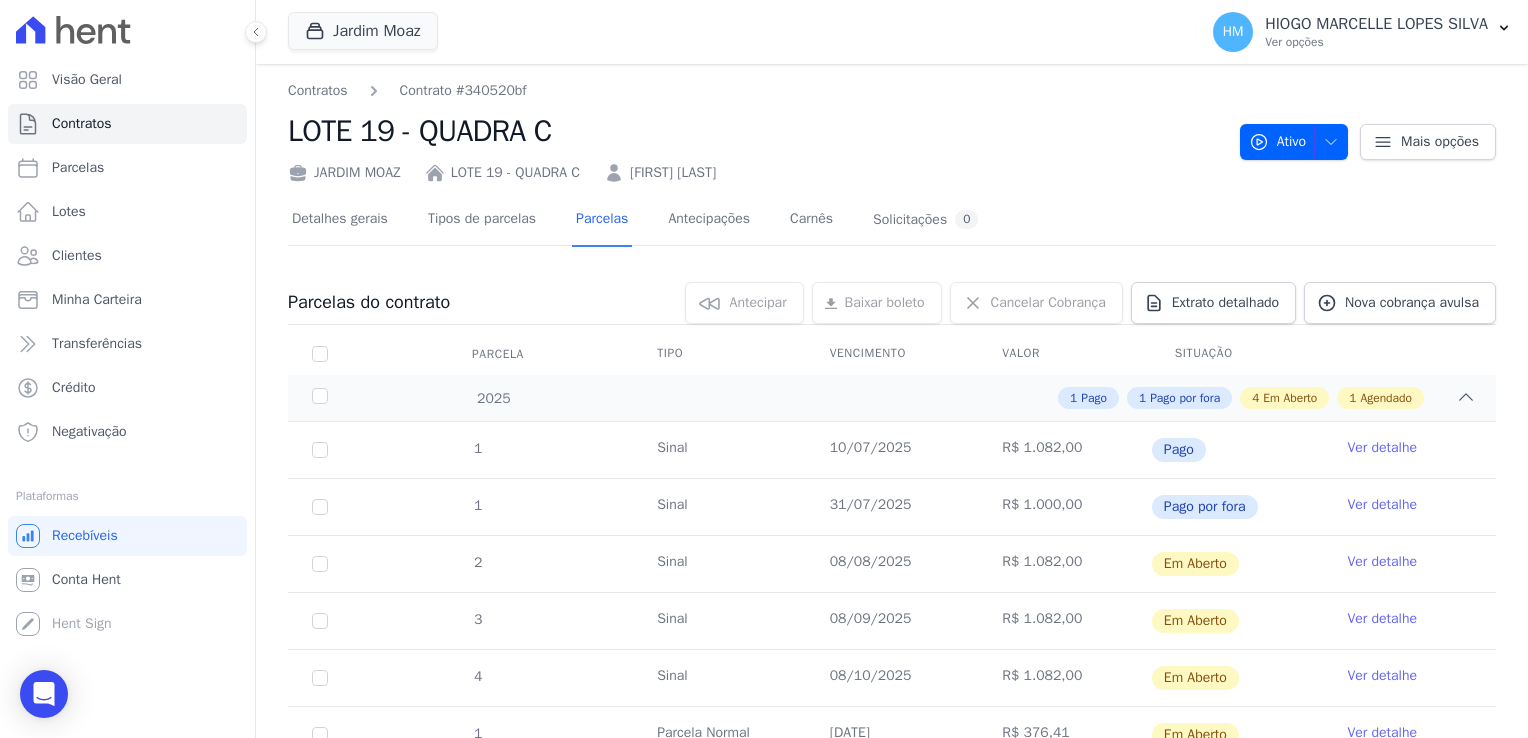 click on "Ver detalhe" at bounding box center (1382, 448) 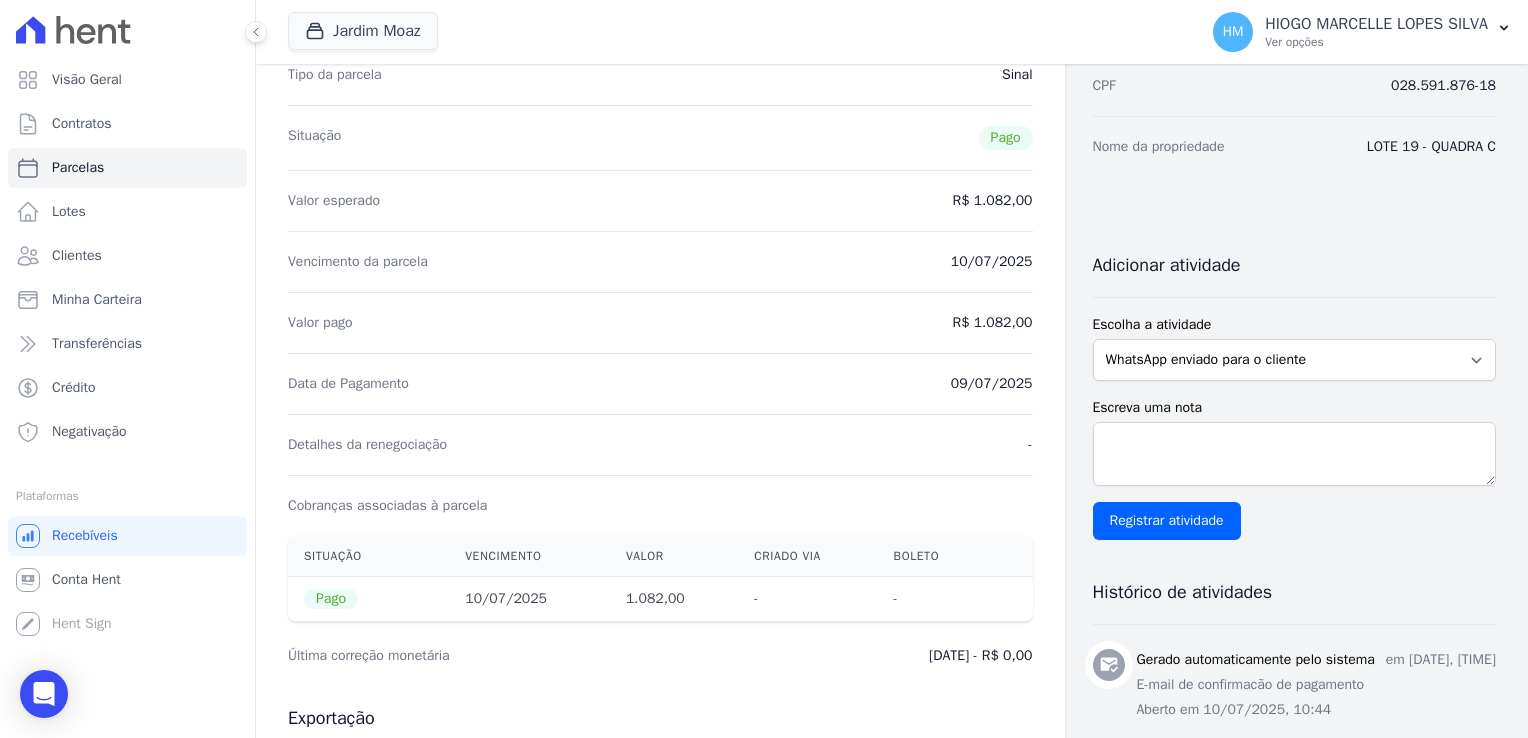 scroll, scrollTop: 150, scrollLeft: 0, axis: vertical 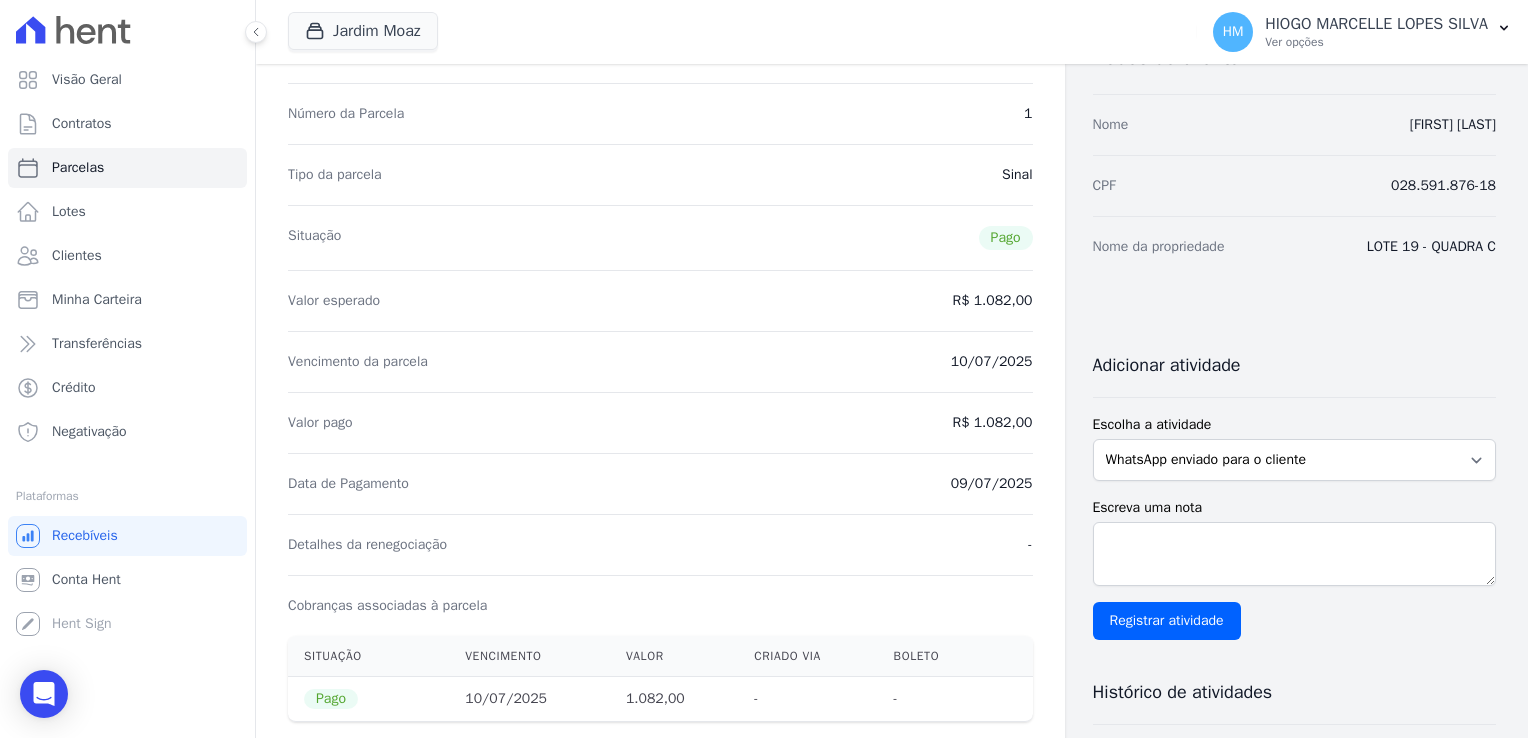 click on "Detalhes da renegociação
-" at bounding box center (660, 544) 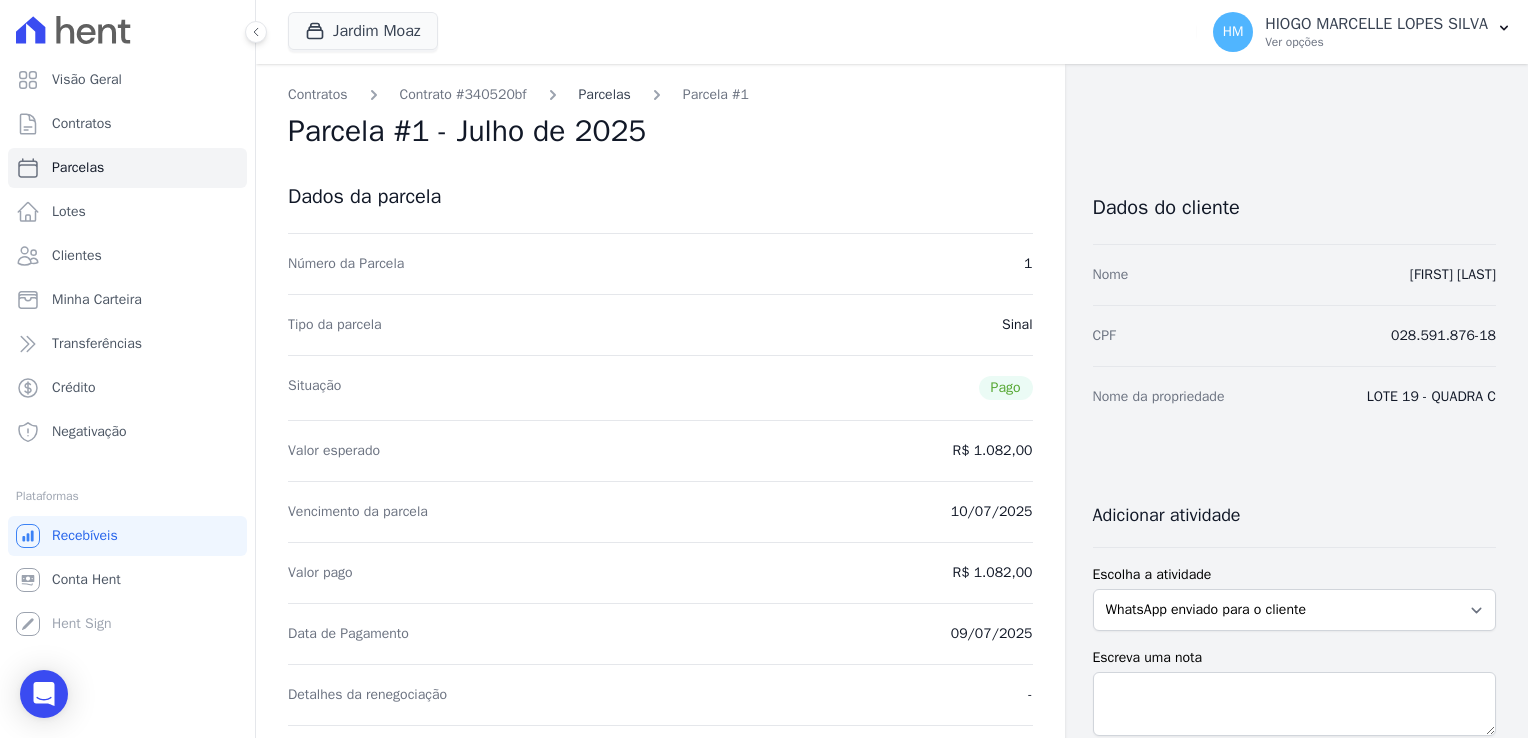 click on "Parcelas" at bounding box center (605, 94) 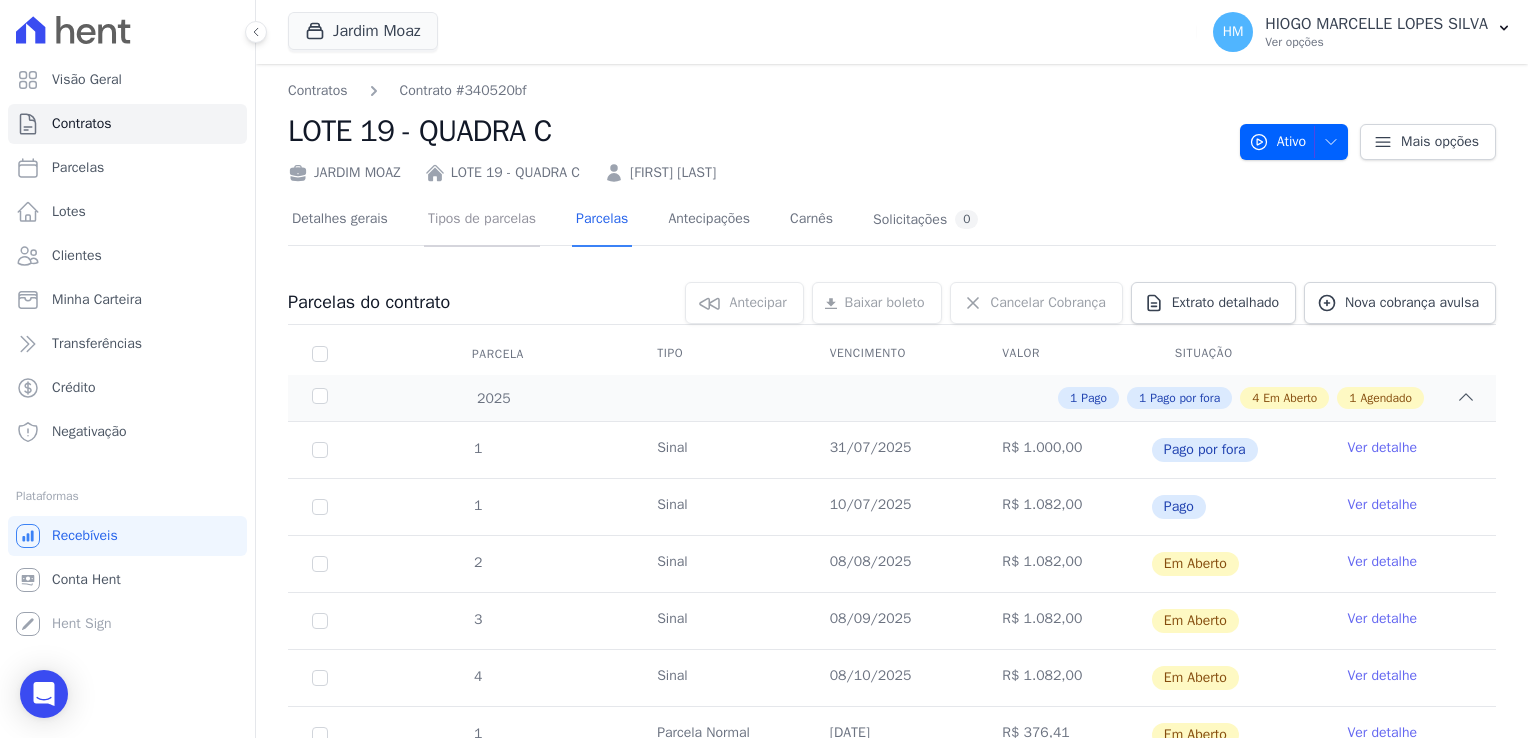 click on "Tipos de parcelas" at bounding box center (482, 220) 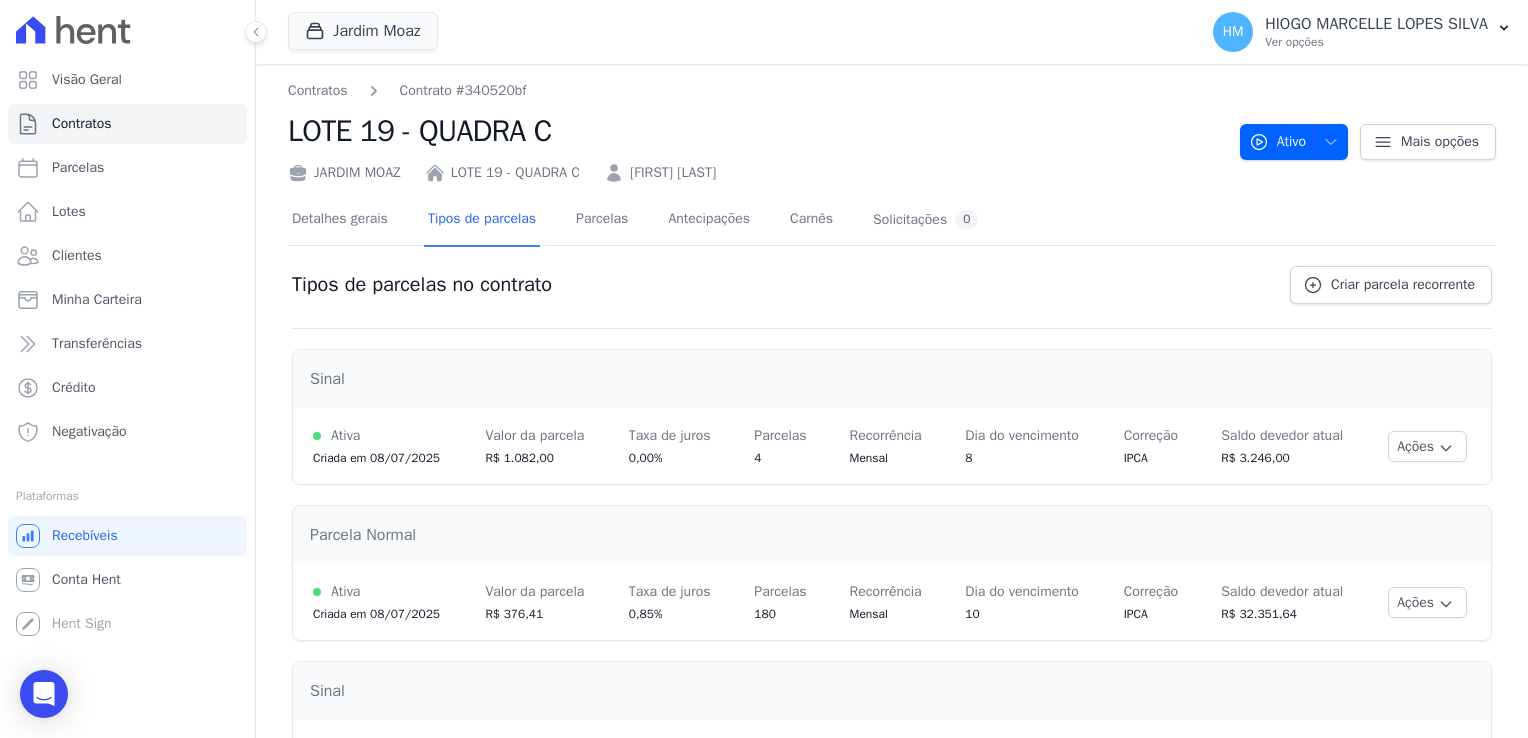 scroll, scrollTop: 88, scrollLeft: 0, axis: vertical 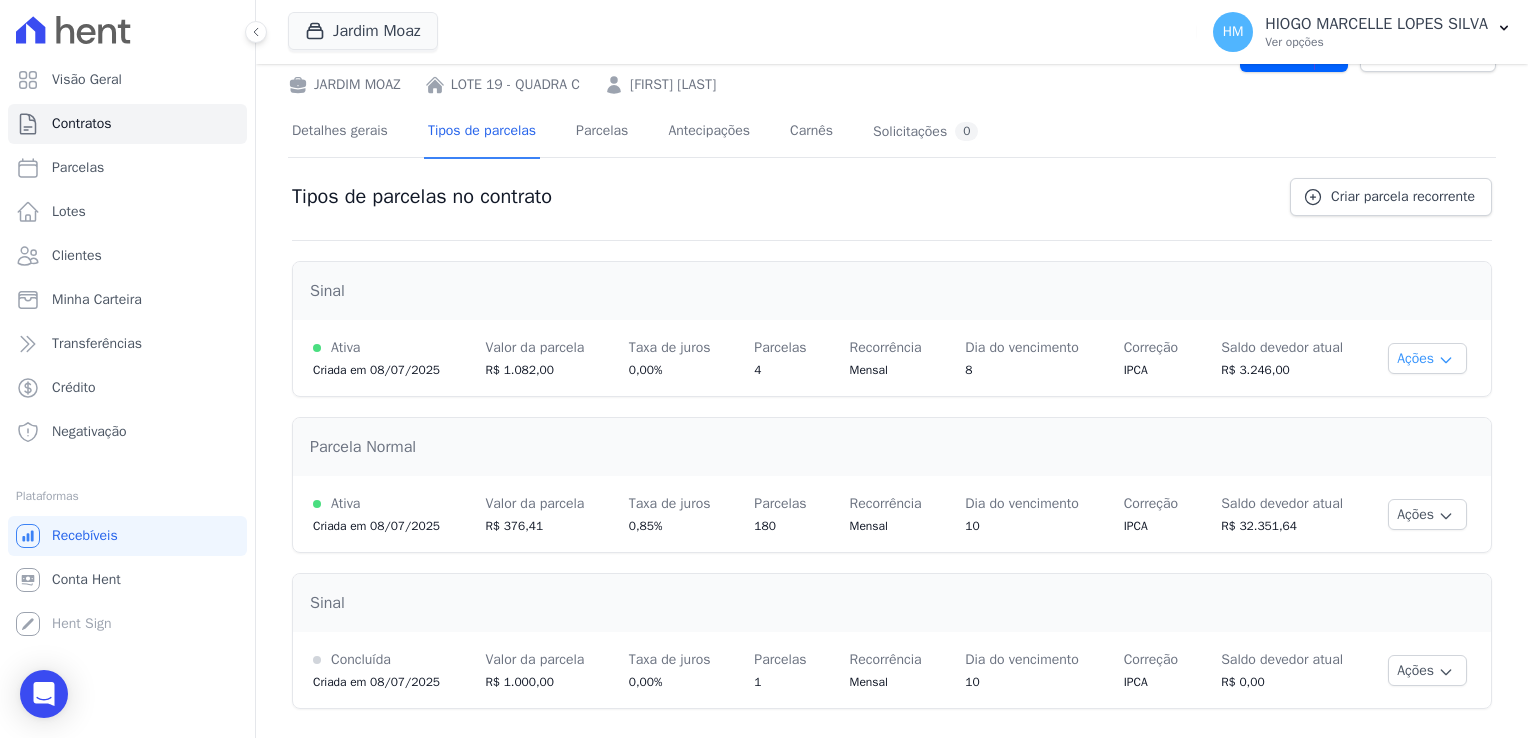click 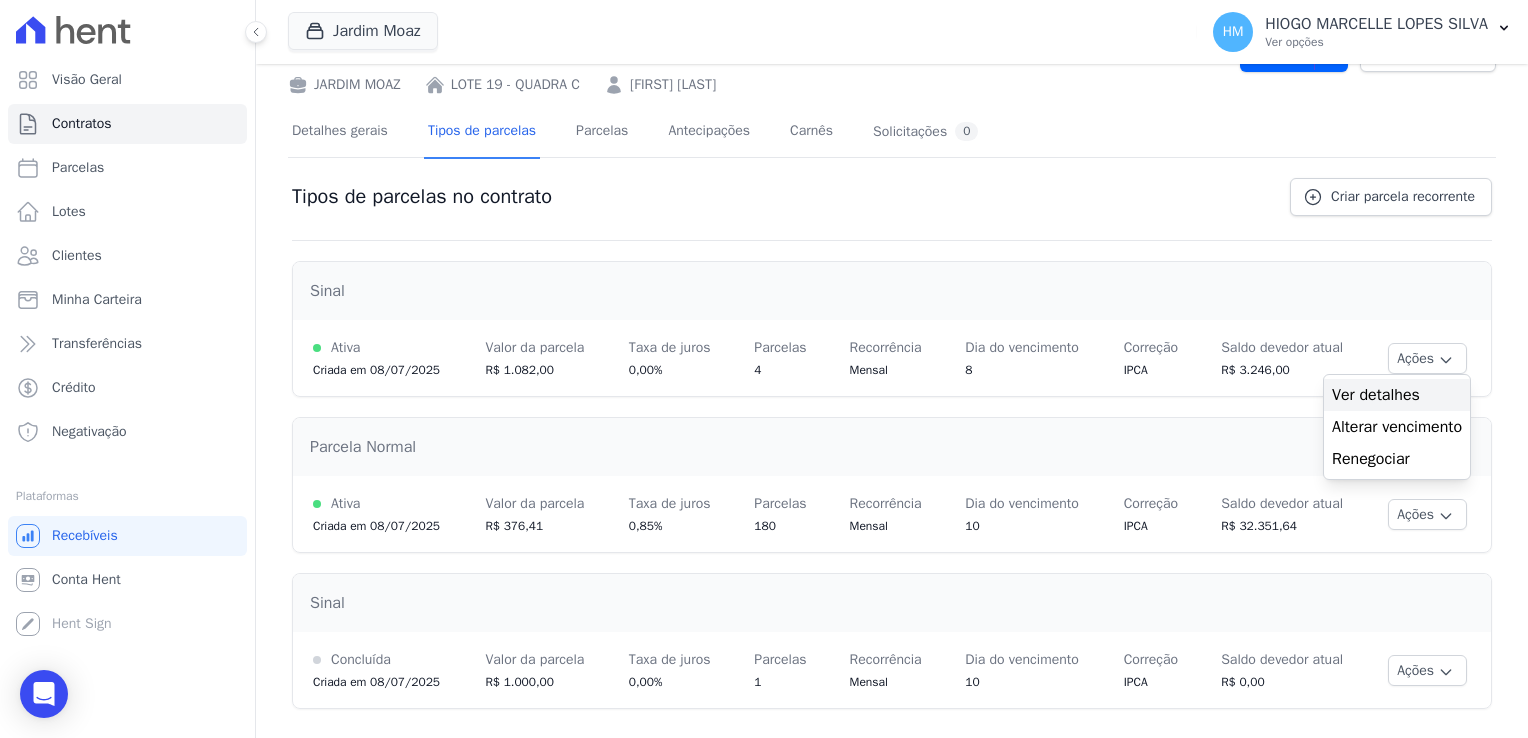click on "Ver detalhes" at bounding box center [1397, 395] 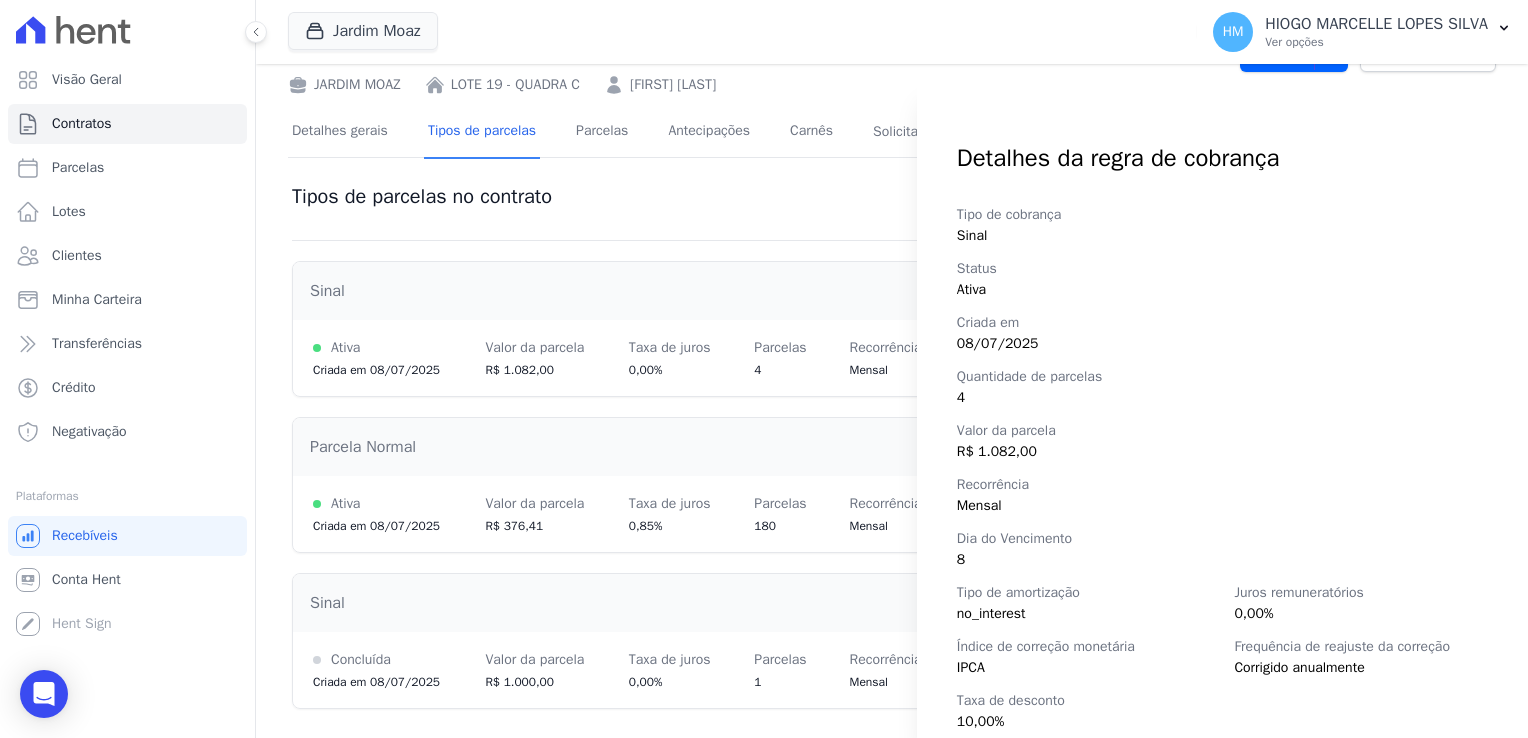 click on "Detalhes da regra de cobrança
Tipo de cobrança
Sinal
Status
Ativa
Criada em
08/07/2025
Quantidade de parcelas
4
Valor da parcela
R$ 1.082,00
Recorrência
Mensal
Dia do Vencimento
8
Tipo de amortização
no_interest
Juros remuneratórios
0,00%
Índice de correção monetária
IPCA
Frequência de reajuste da correção
Corrigido anualmente
Taxa de desconto
10,00%
Dias antes do vencimento no qual o desconto é aplicável
1" at bounding box center [764, 369] 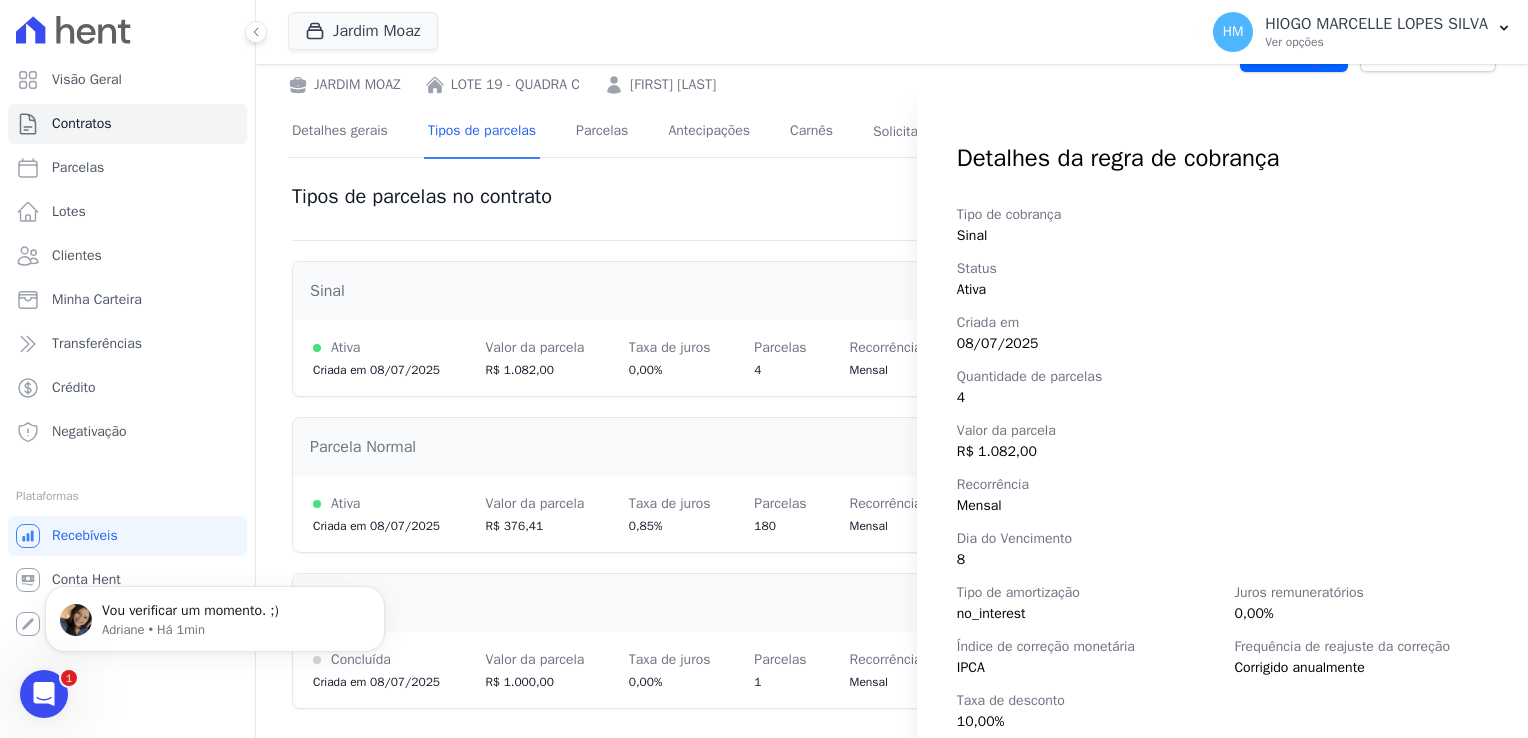 scroll, scrollTop: 0, scrollLeft: 0, axis: both 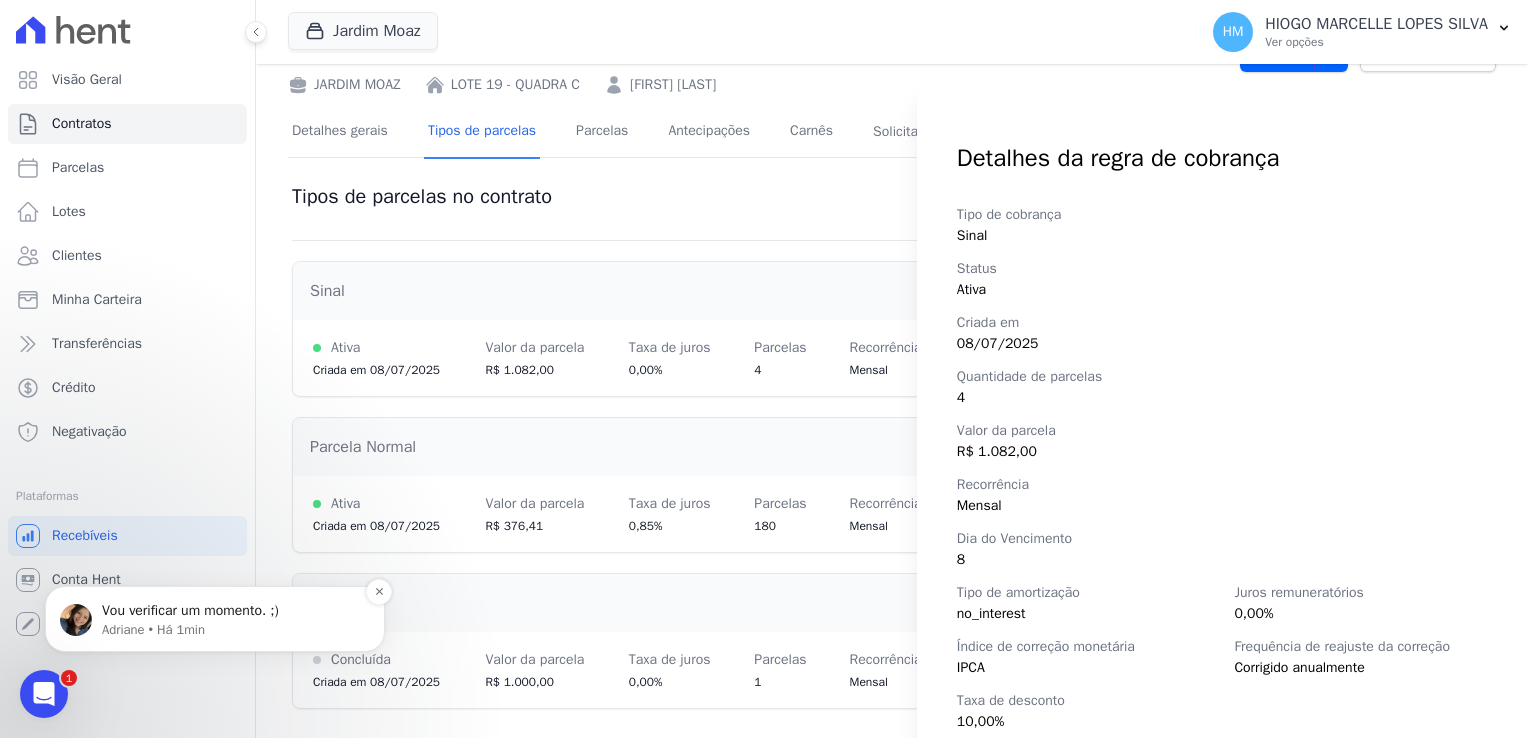click on "Adriane • Há 1min" at bounding box center [231, 630] 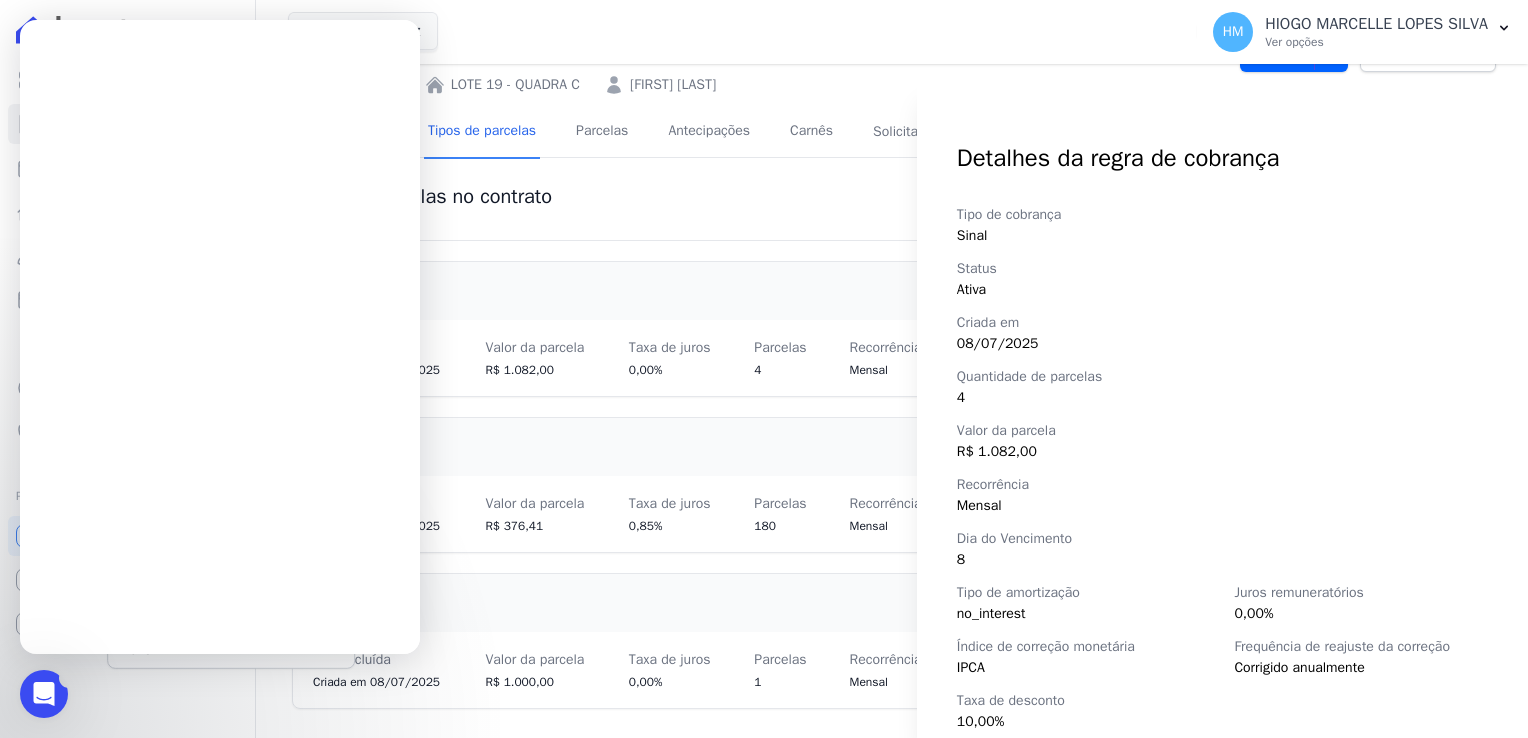 scroll, scrollTop: 0, scrollLeft: 0, axis: both 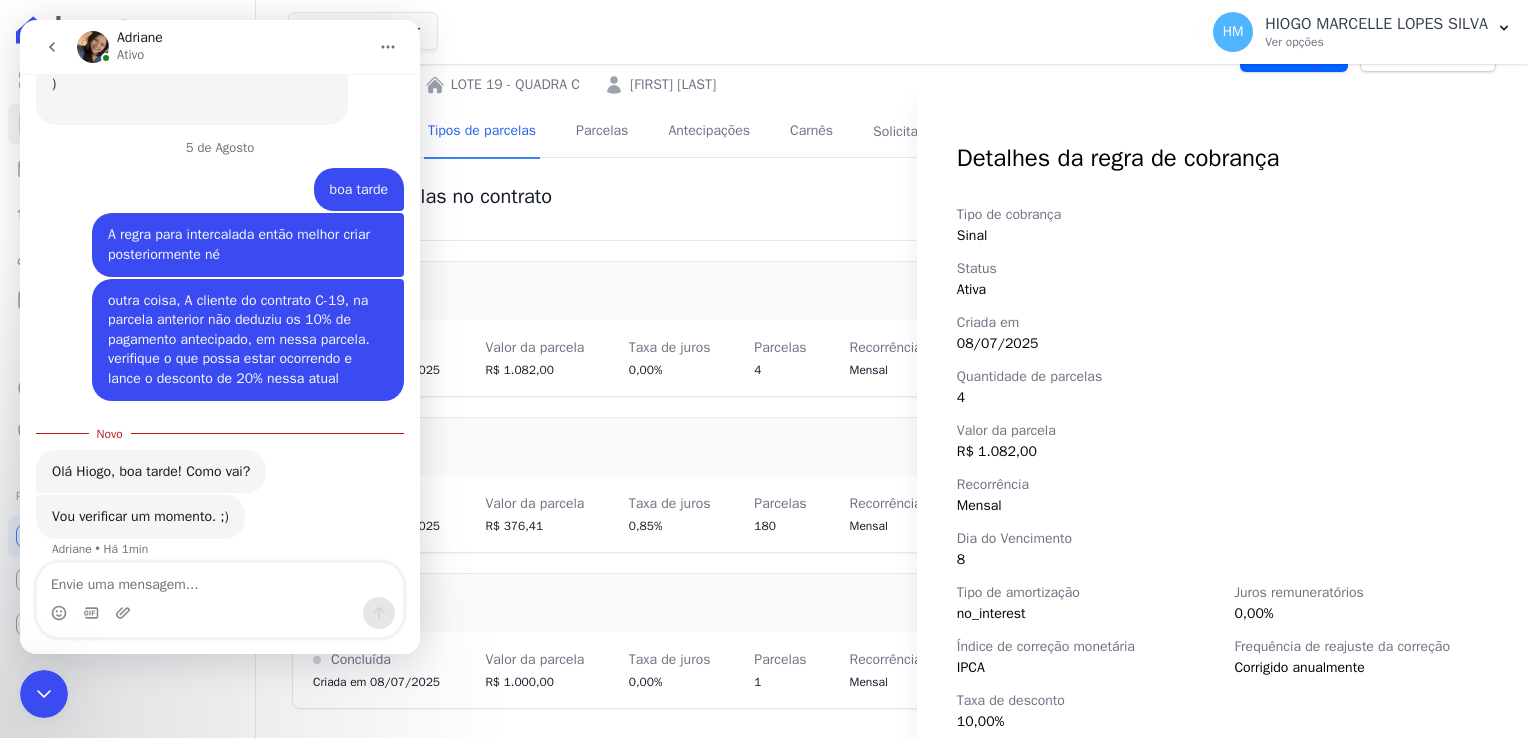 click on "Detalhes da regra de cobrança
Tipo de cobrança
Sinal
Status
Ativa
Criada em
08/07/2025
Quantidade de parcelas
4
Valor da parcela
R$ 1.082,00
Recorrência
Mensal
Dia do Vencimento
8
Tipo de amortização
no_interest
Juros remuneratórios
0,00%
Índice de correção monetária
IPCA
Frequência de reajuste da correção
Corrigido anualmente
Taxa de desconto
10,00%
Dias antes do vencimento no qual o desconto é aplicável
1" at bounding box center [764, 369] 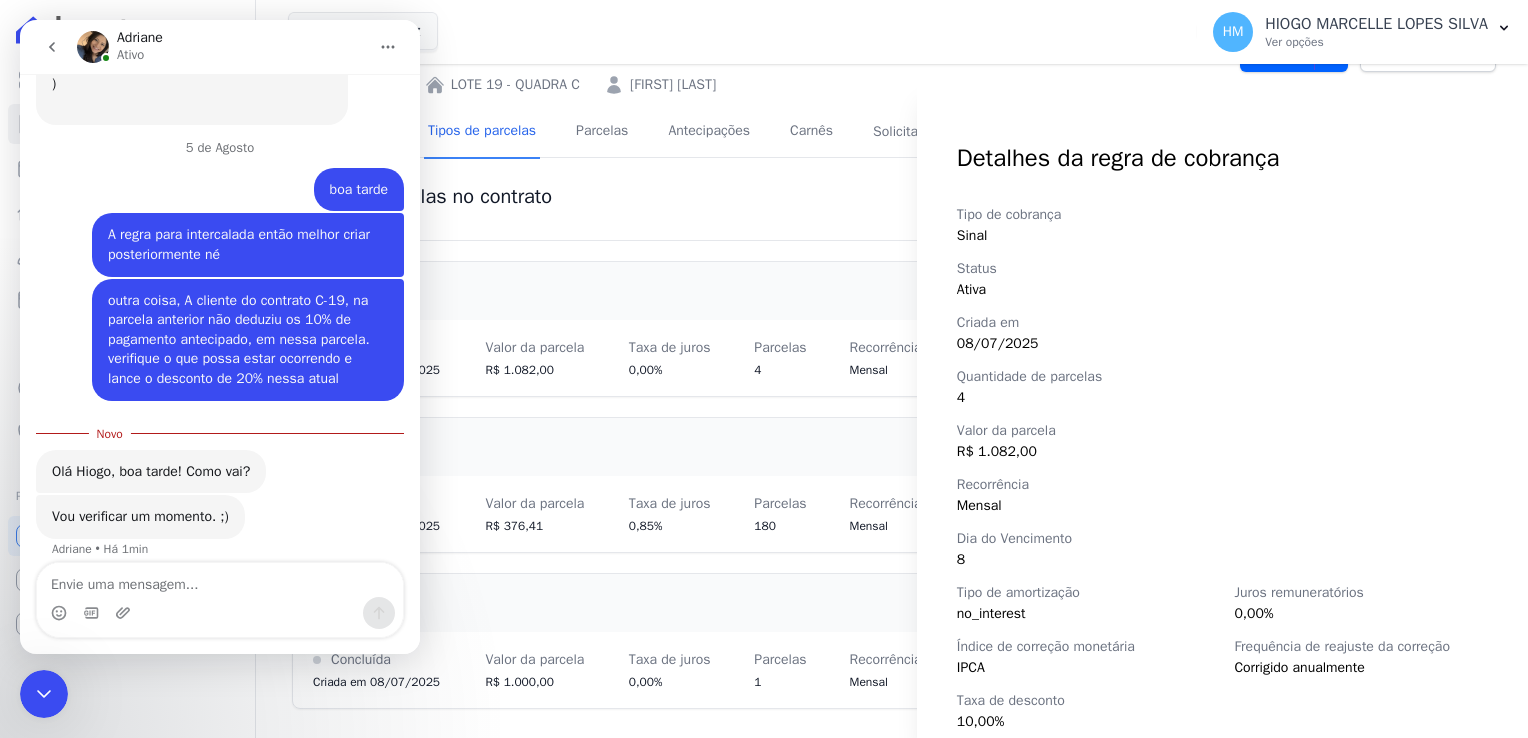 click 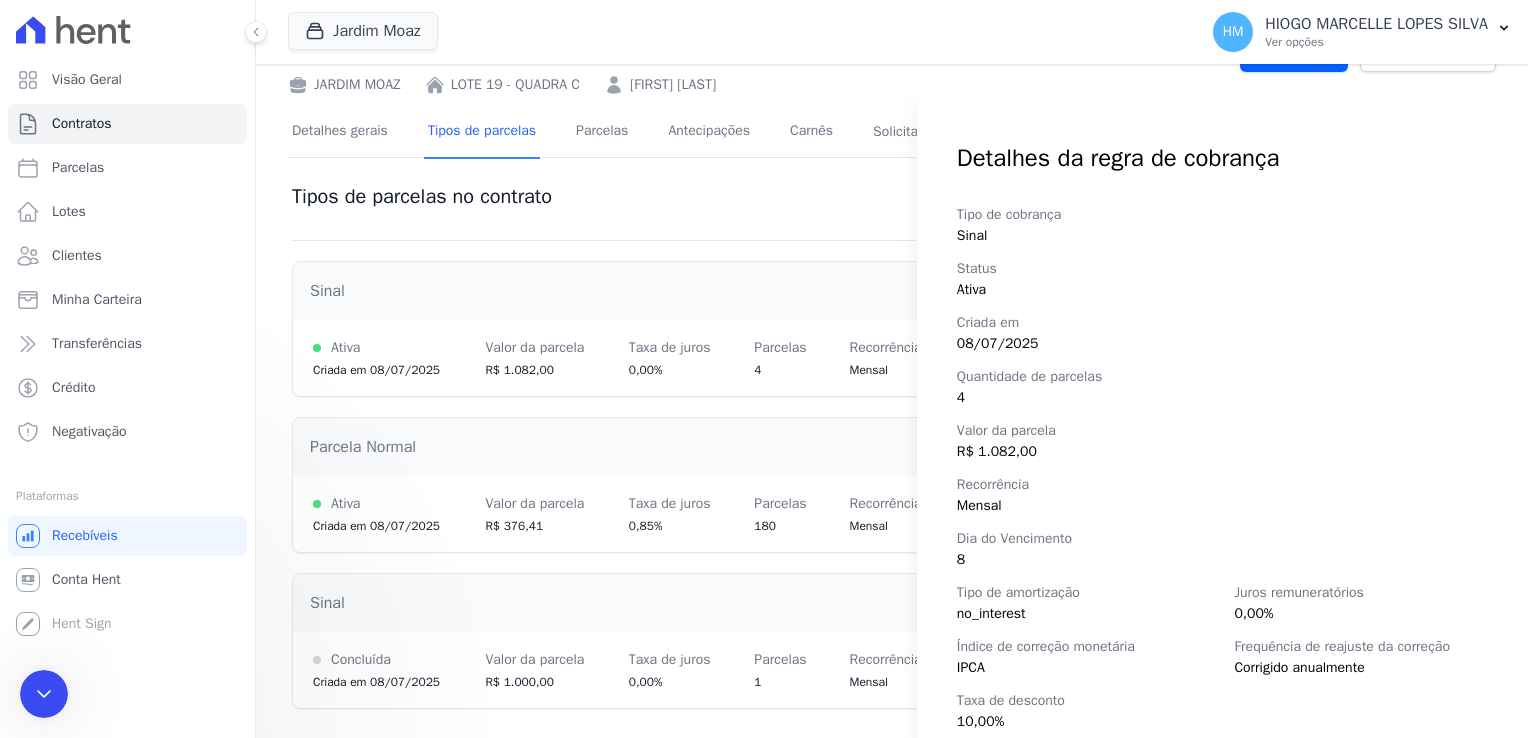 scroll, scrollTop: 0, scrollLeft: 0, axis: both 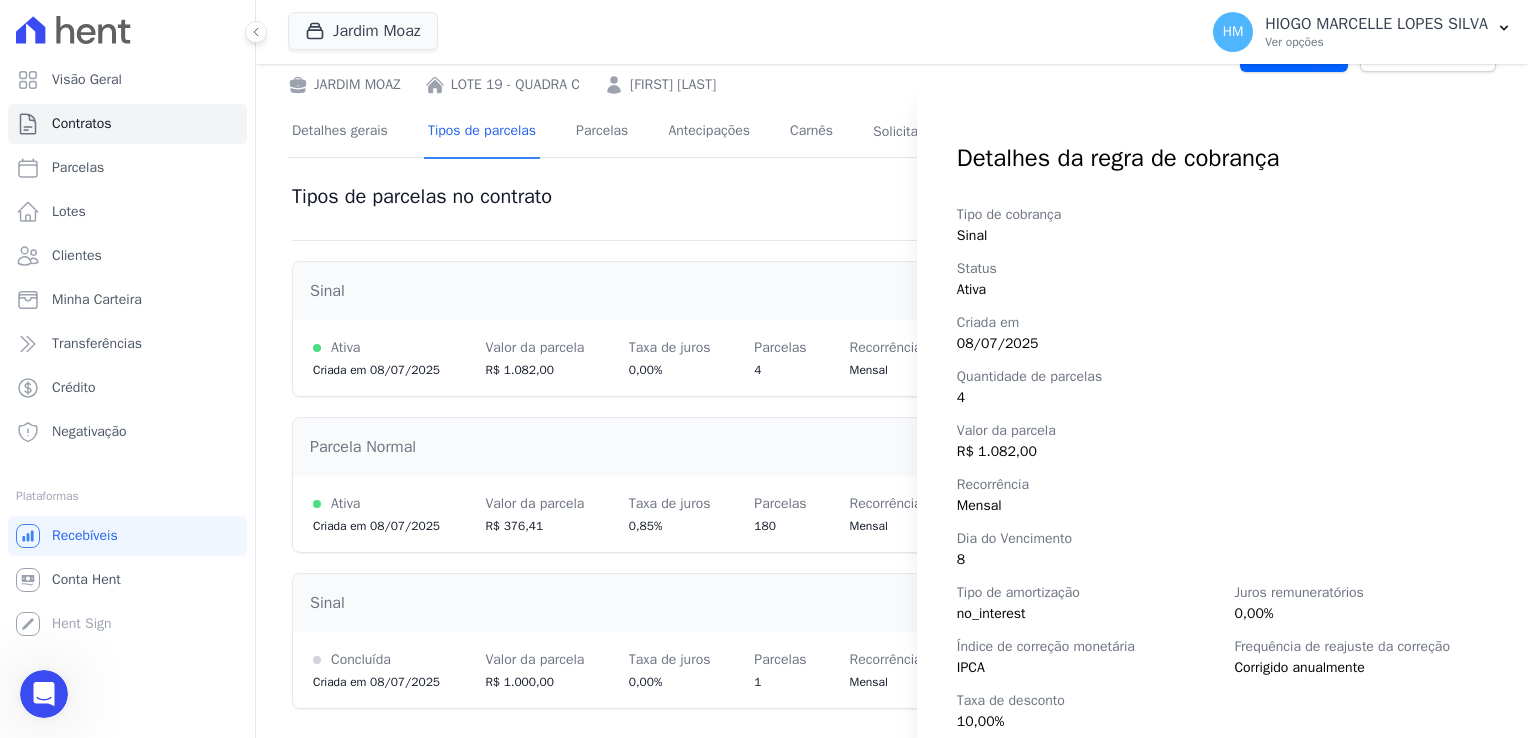 click on "Visão Geral
Contratos
Parcelas
Lotes
Clientes
Minha Carteira
Transferências
Crédito
Negativação" at bounding box center (127, 369) 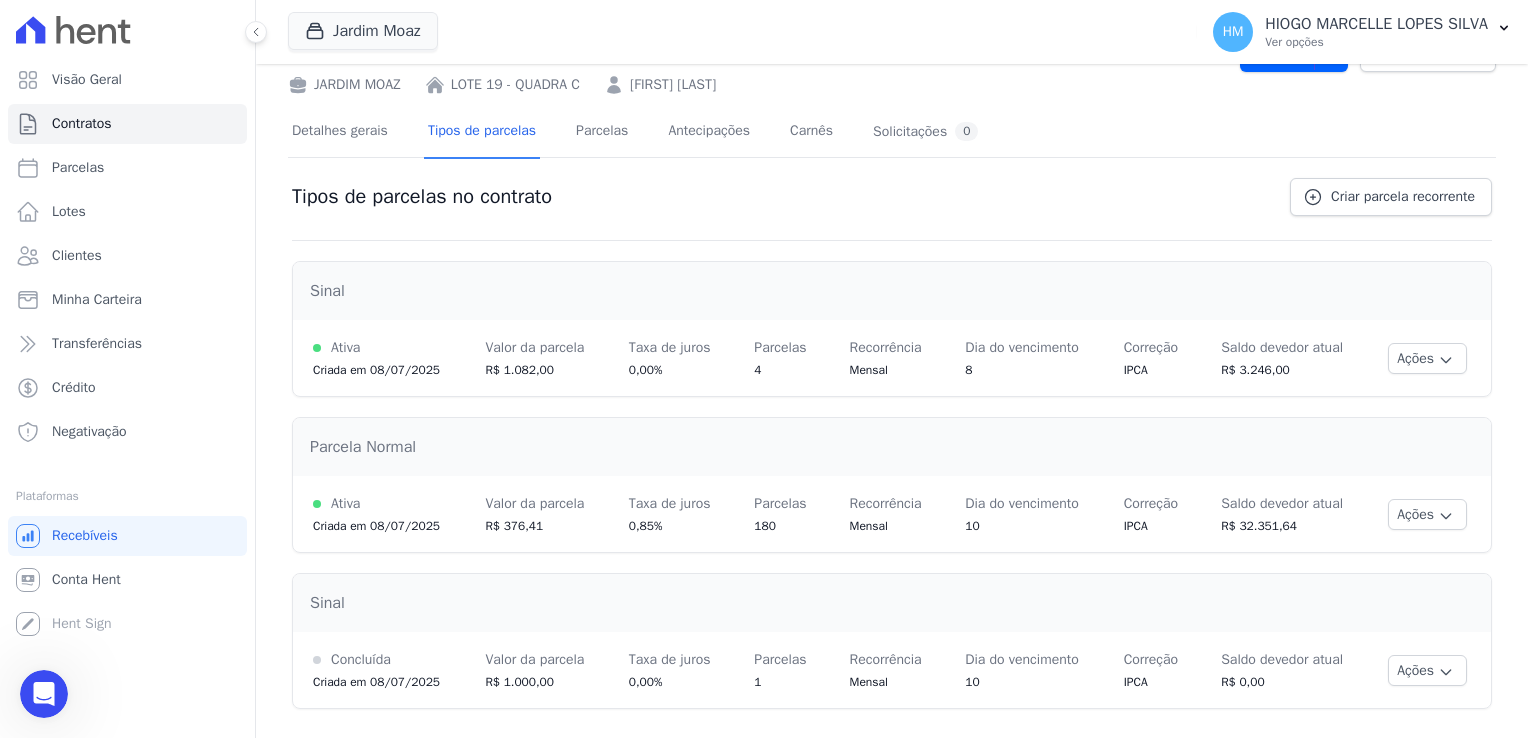 scroll, scrollTop: 1813, scrollLeft: 0, axis: vertical 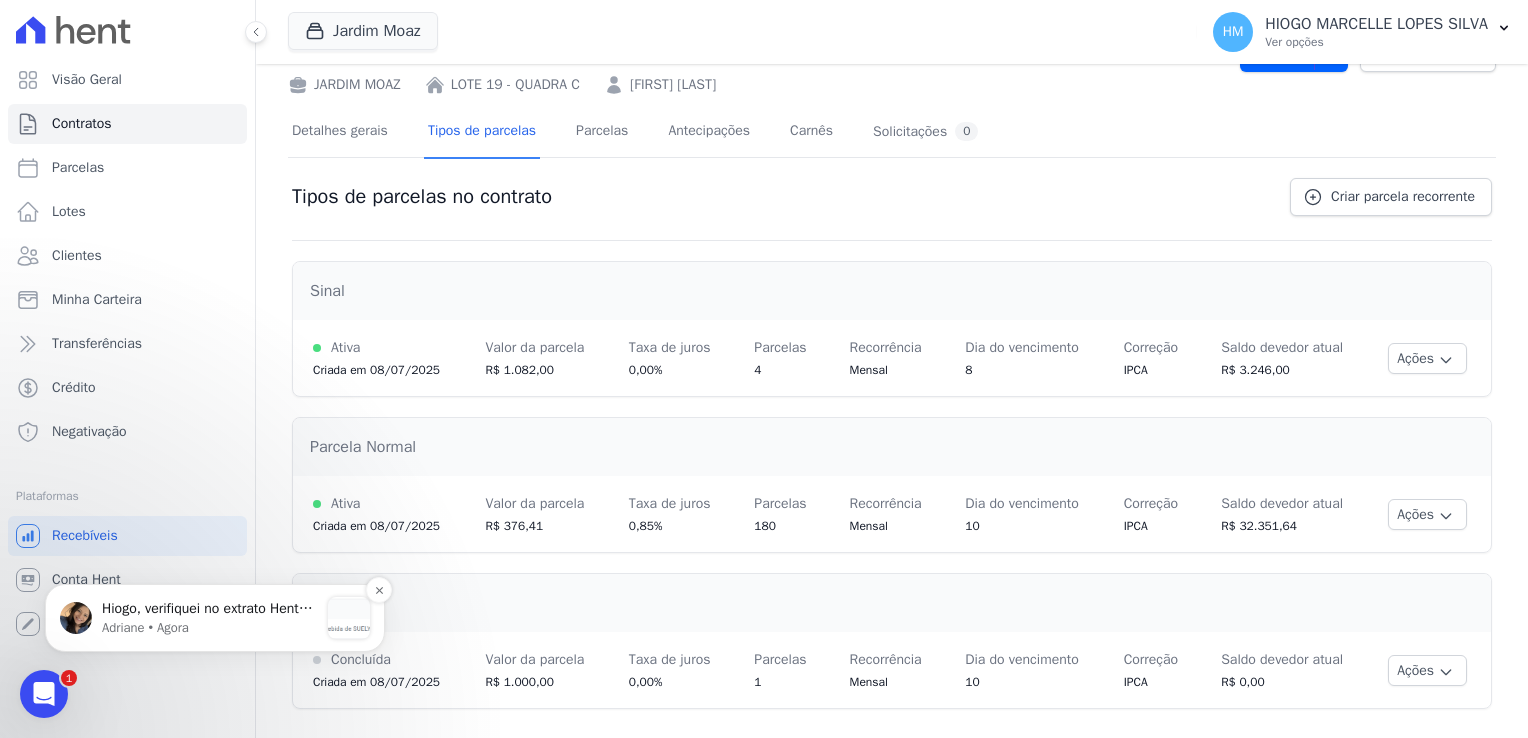 click on "Adriane • Agora" at bounding box center (210, 628) 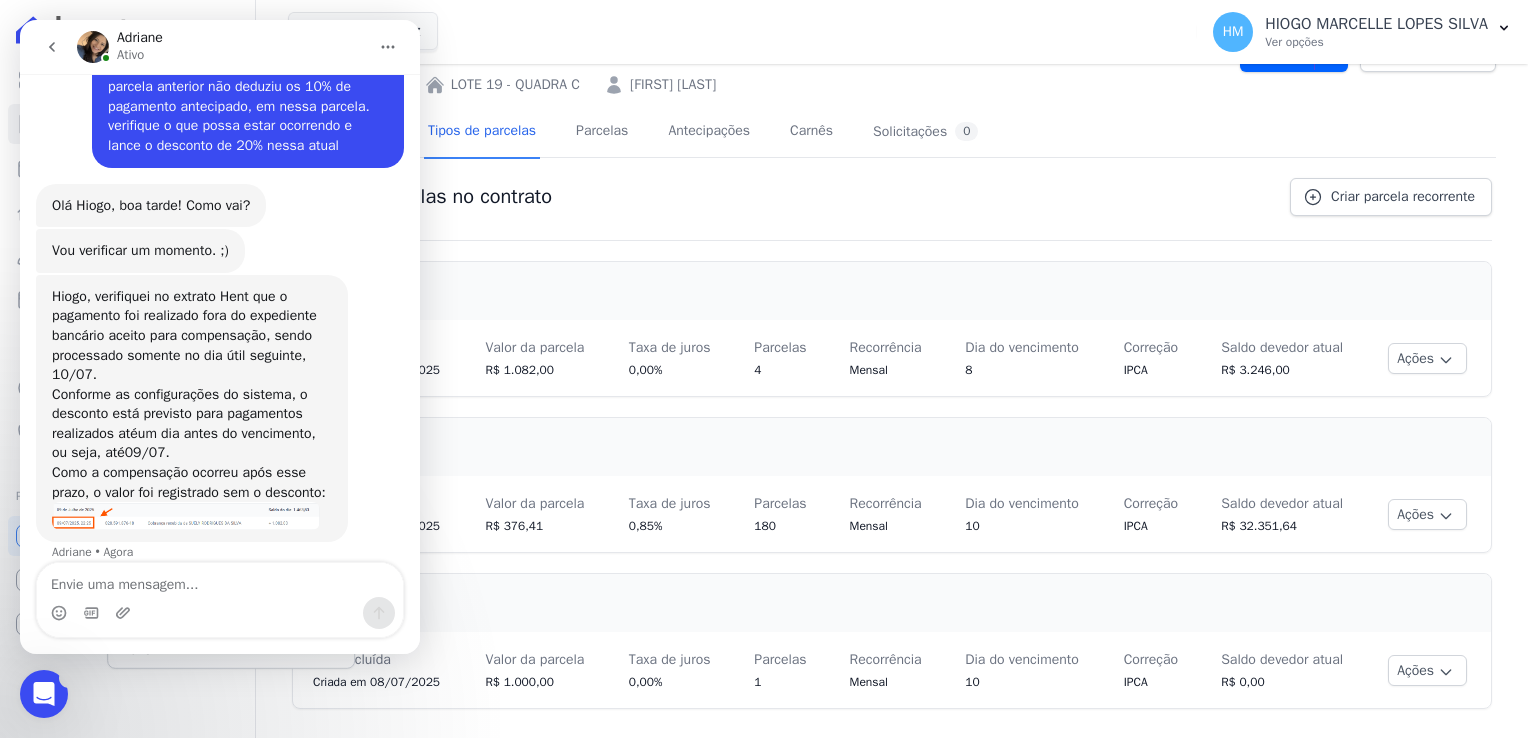 scroll, scrollTop: 0, scrollLeft: 0, axis: both 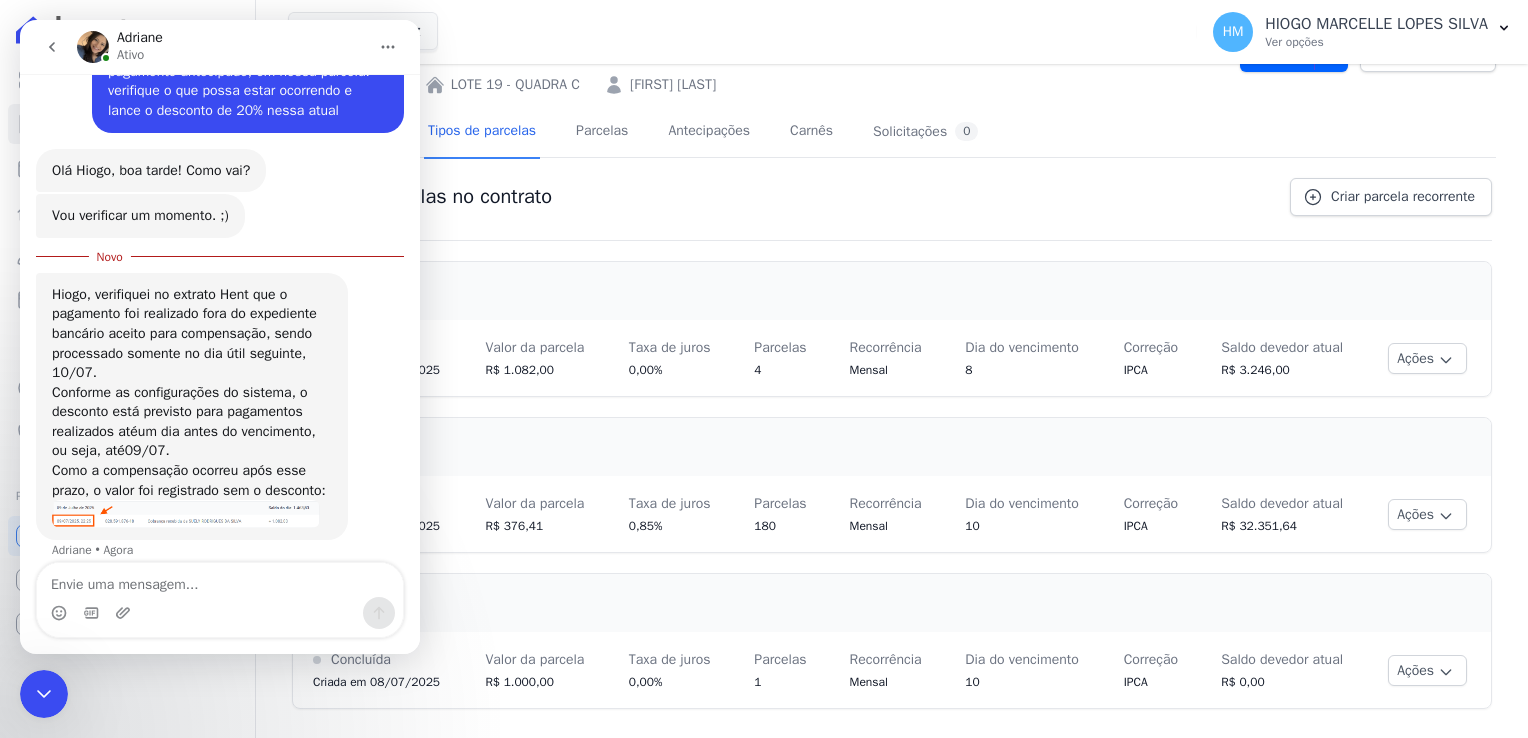 click on "Como a compensação ocorreu após esse prazo, o valor foi registrado sem o desconto:" at bounding box center [192, 480] 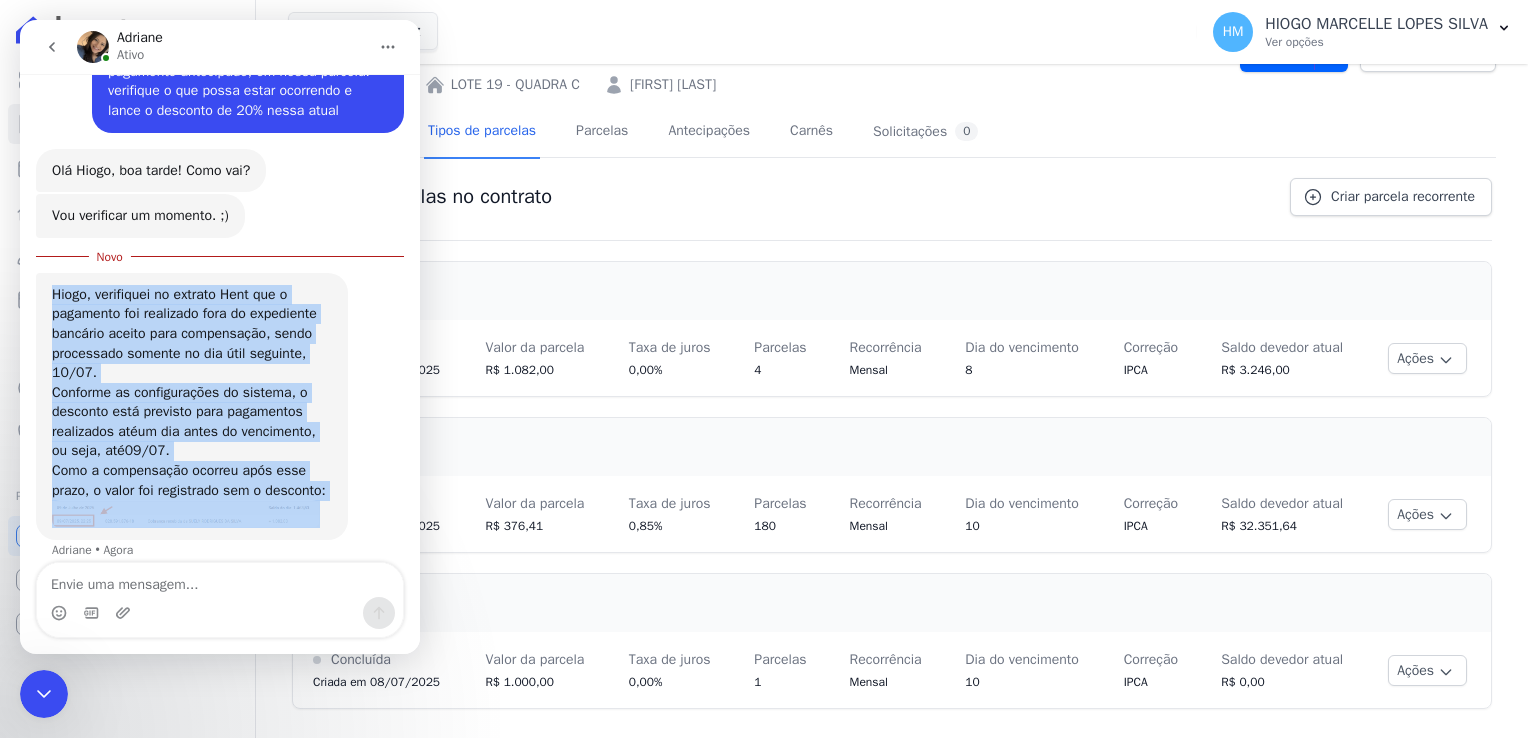 drag, startPoint x: 56, startPoint y: 275, endPoint x: 320, endPoint y: 506, distance: 350.7948 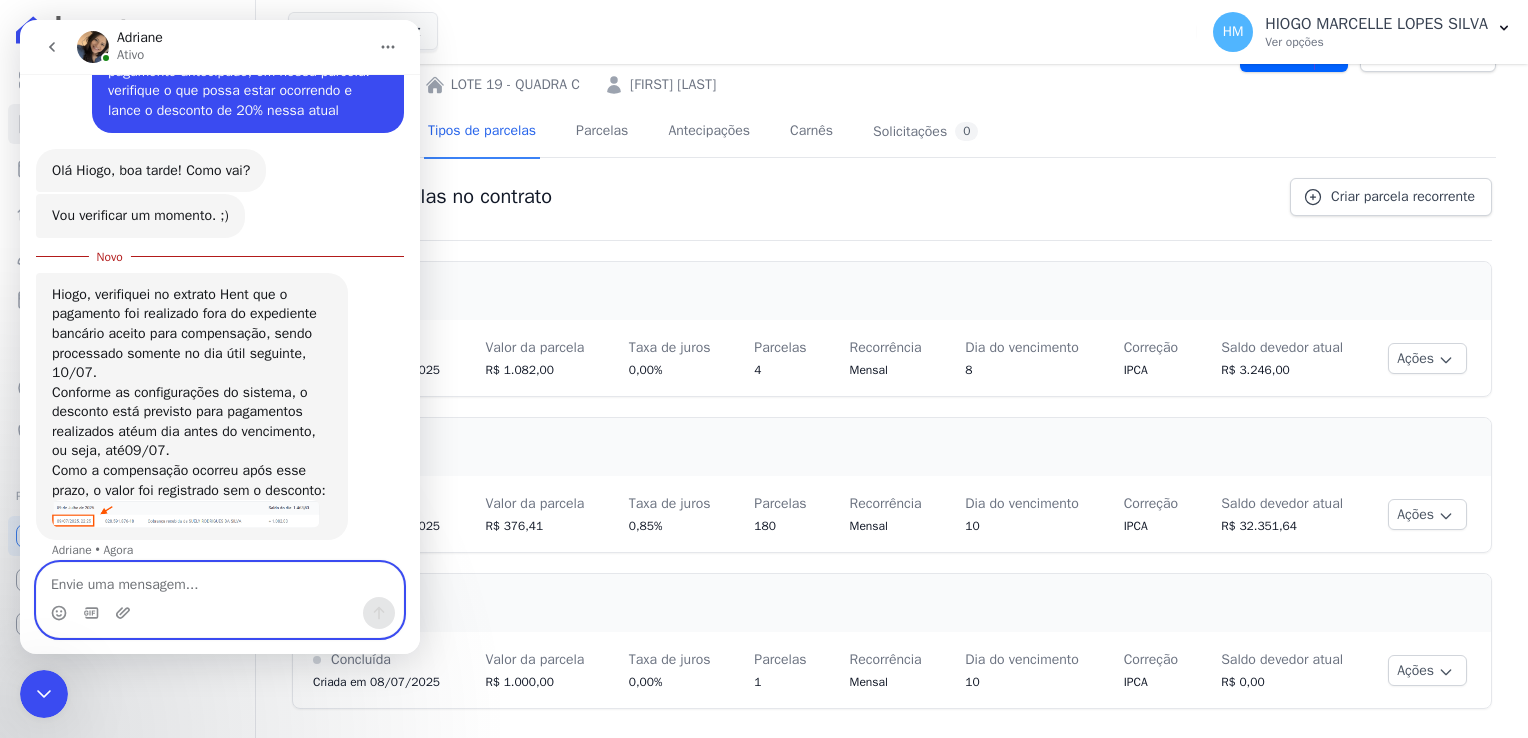 click at bounding box center [220, 580] 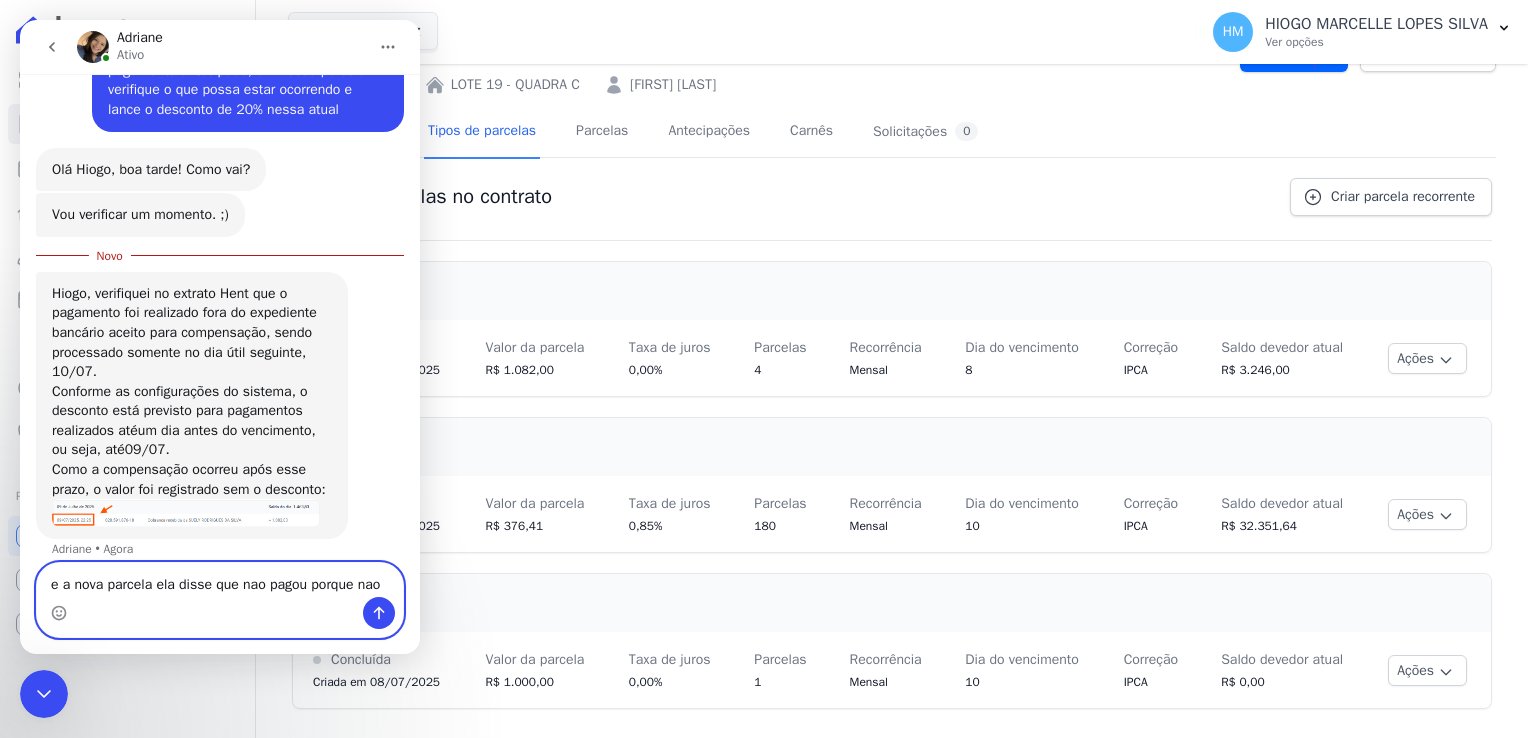 scroll, scrollTop: 2059, scrollLeft: 0, axis: vertical 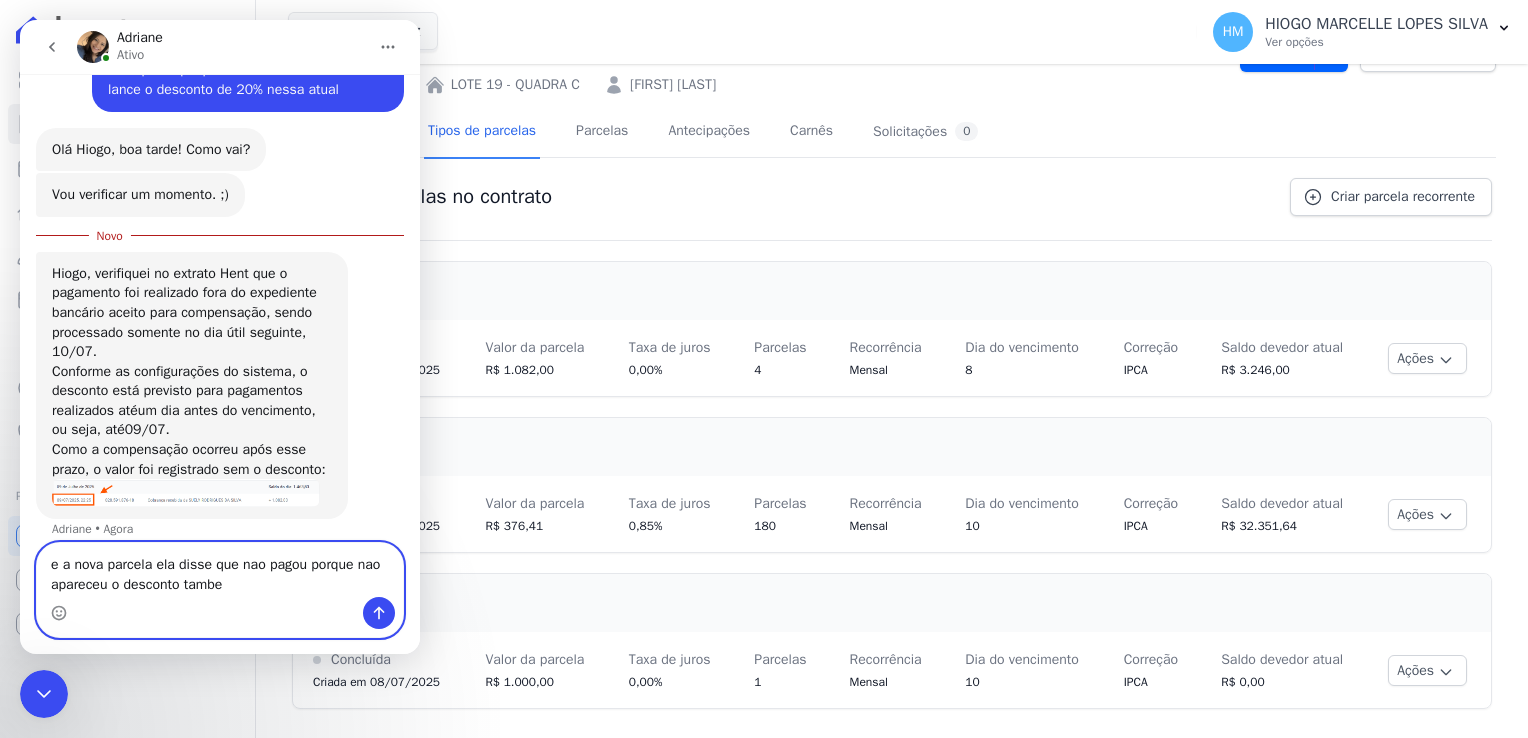 type on "e a nova parcela ela disse que nao pagou porque nao apareceu o desconto tambem" 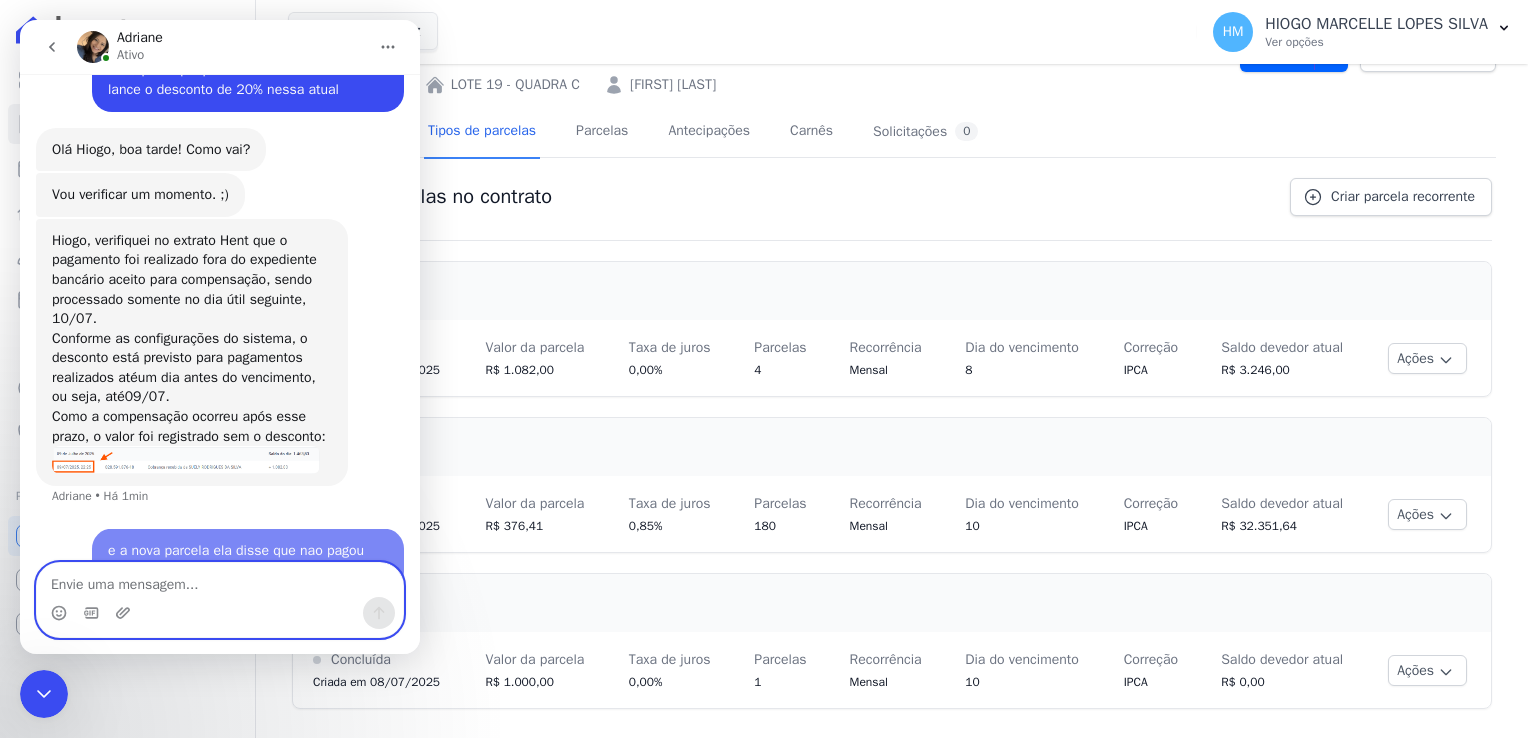 scroll, scrollTop: 2084, scrollLeft: 0, axis: vertical 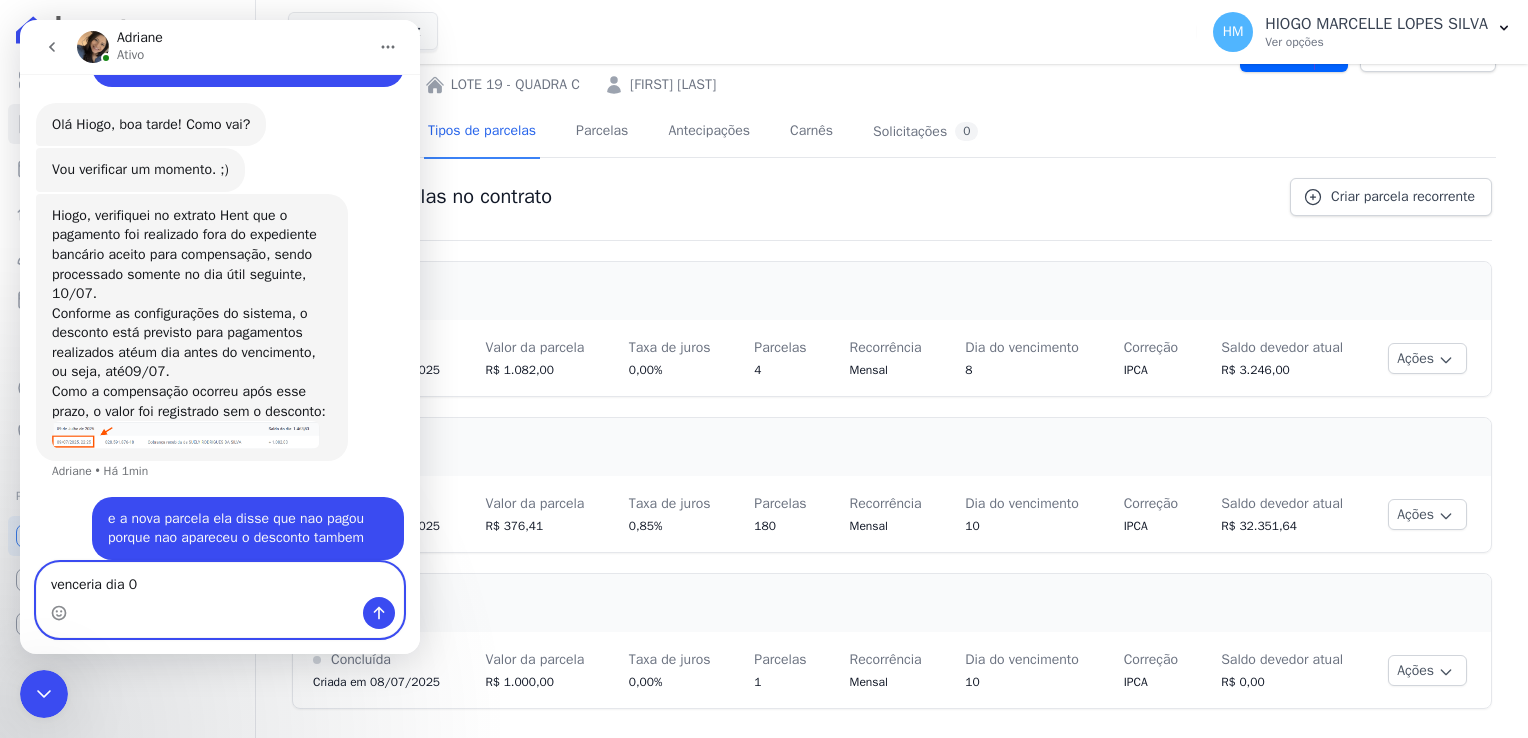 type on "venceria dia 08" 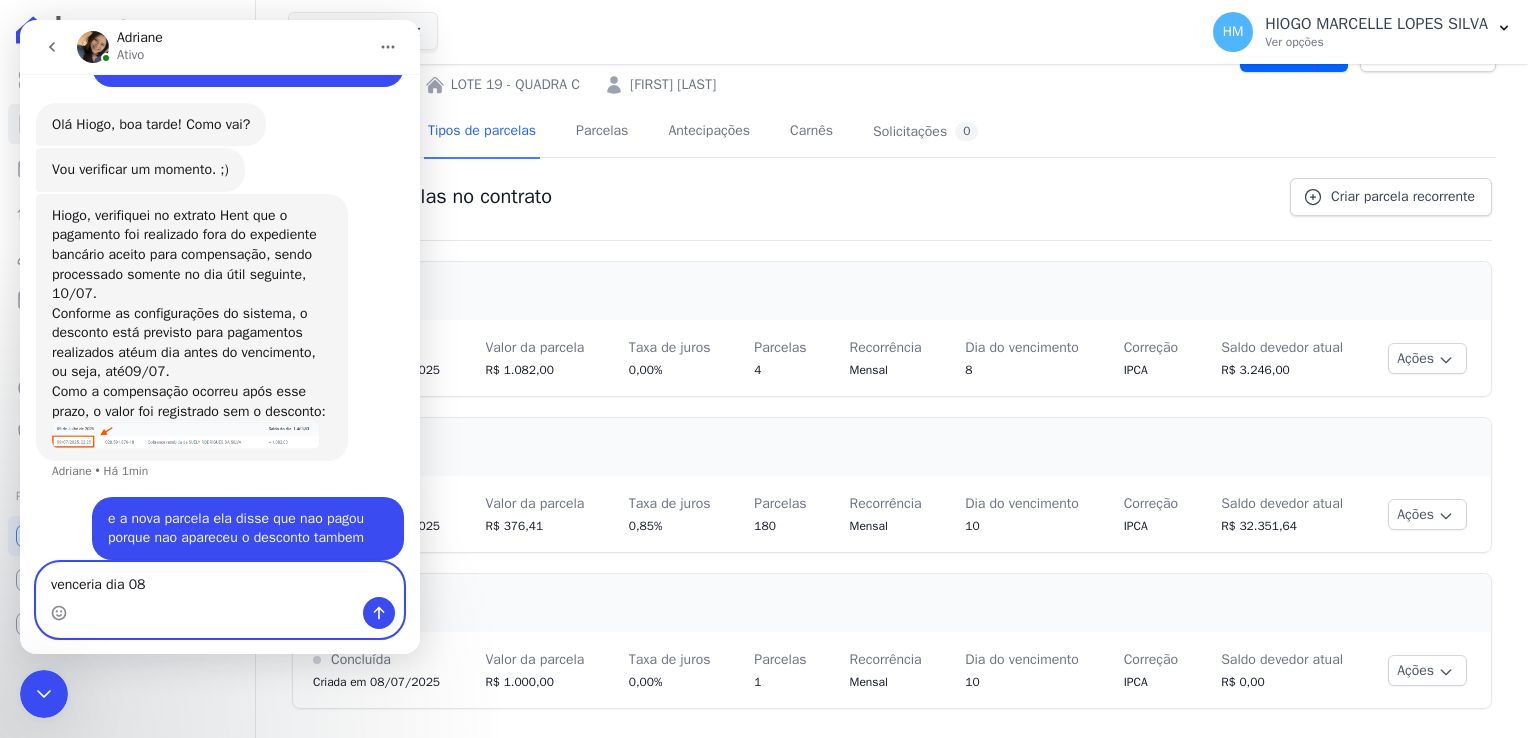 type 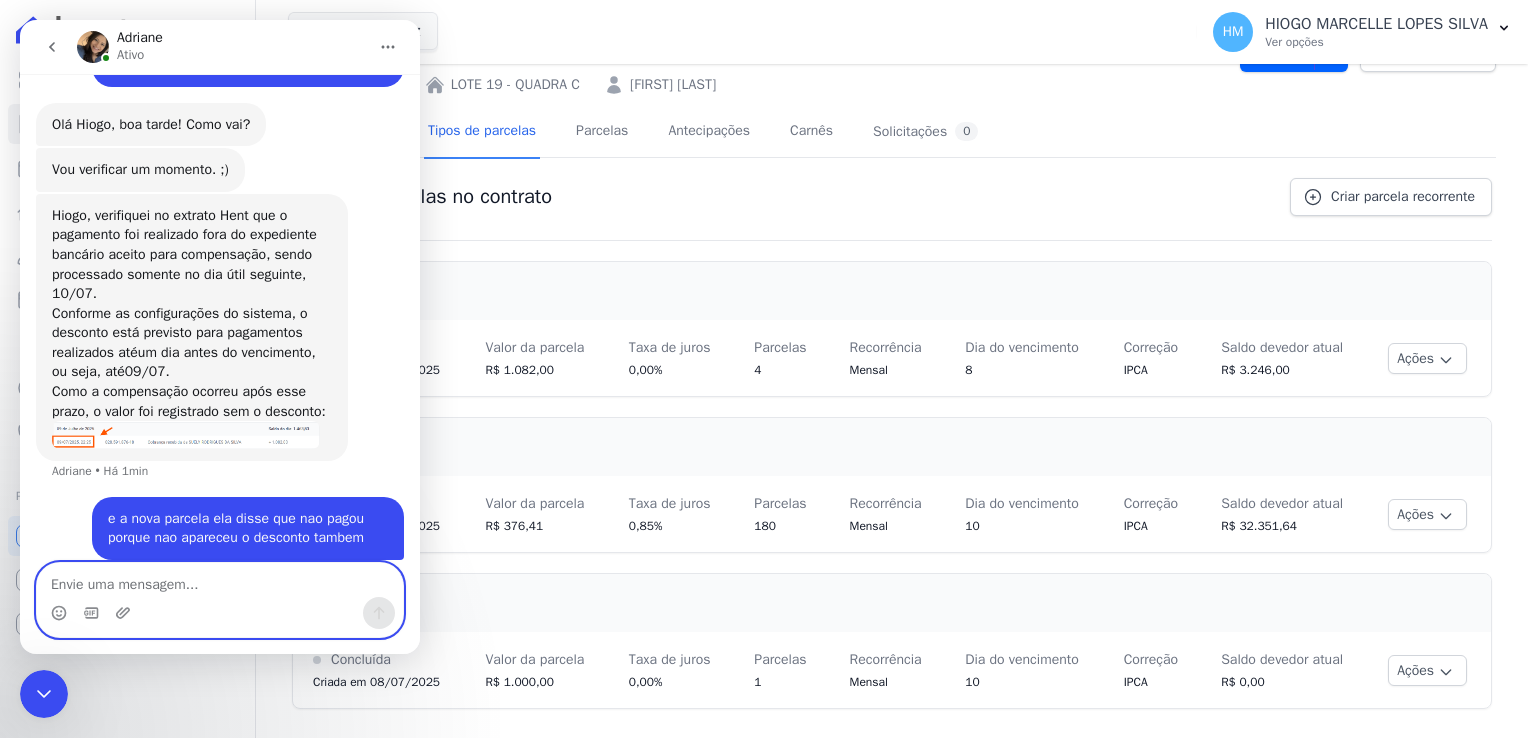 scroll, scrollTop: 2130, scrollLeft: 0, axis: vertical 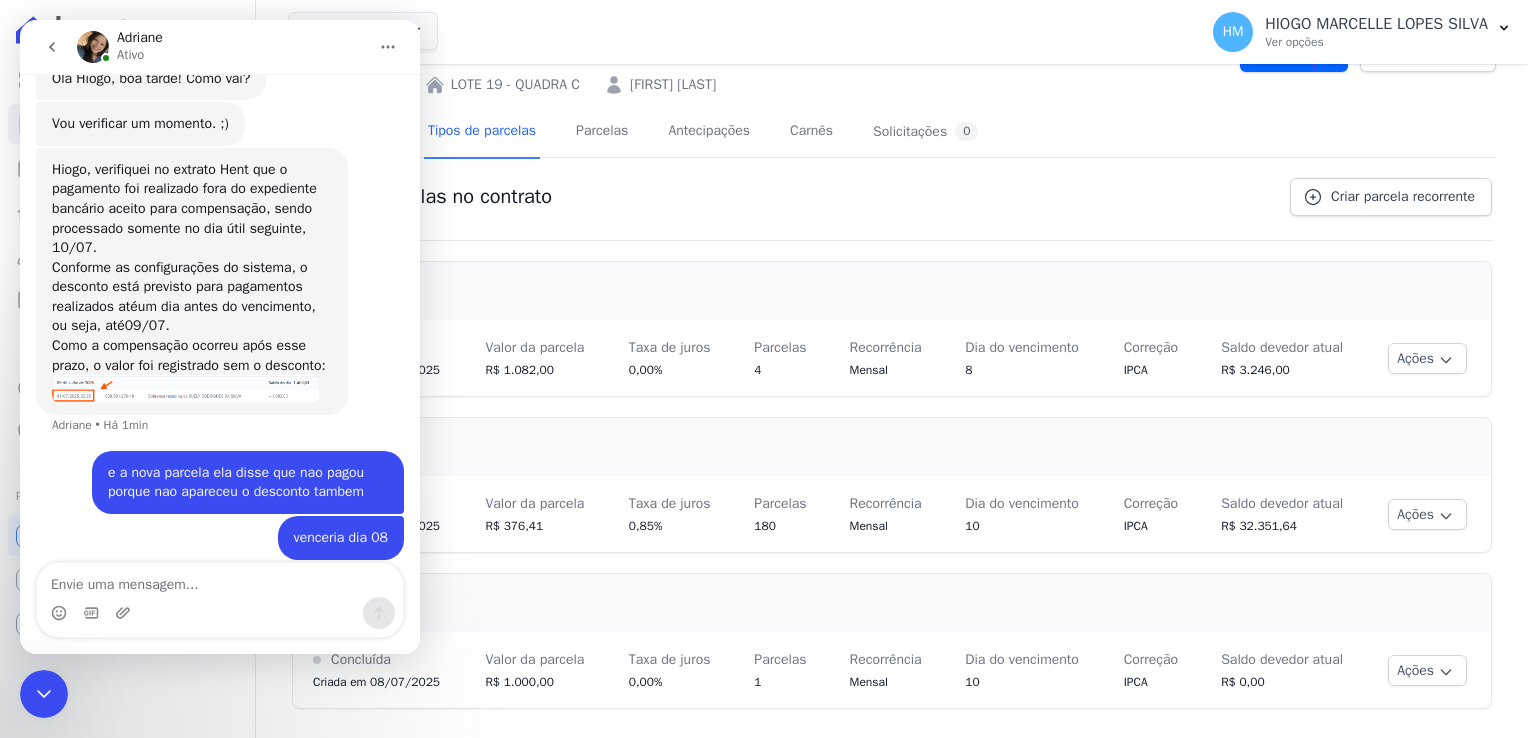 click at bounding box center (186, 389) 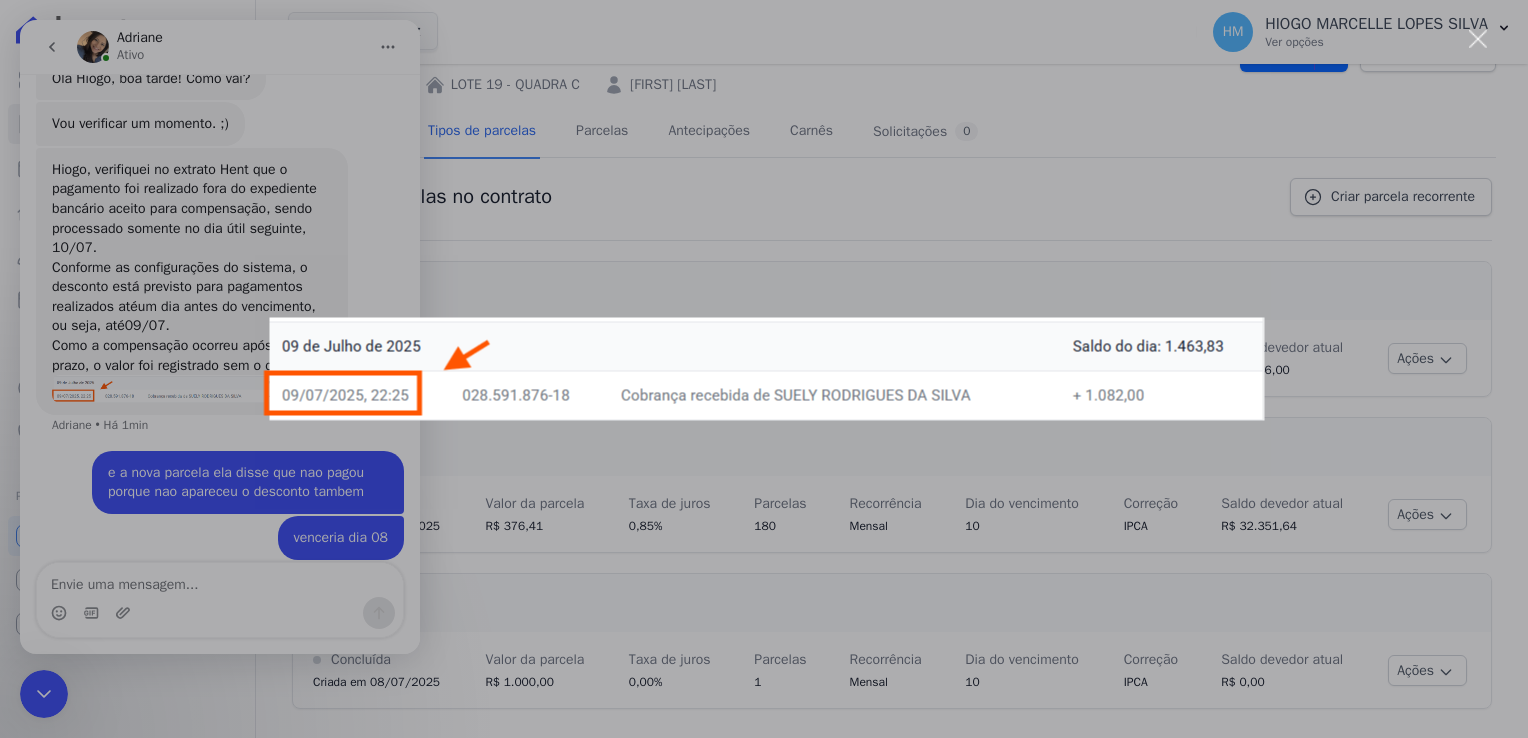 scroll, scrollTop: 0, scrollLeft: 0, axis: both 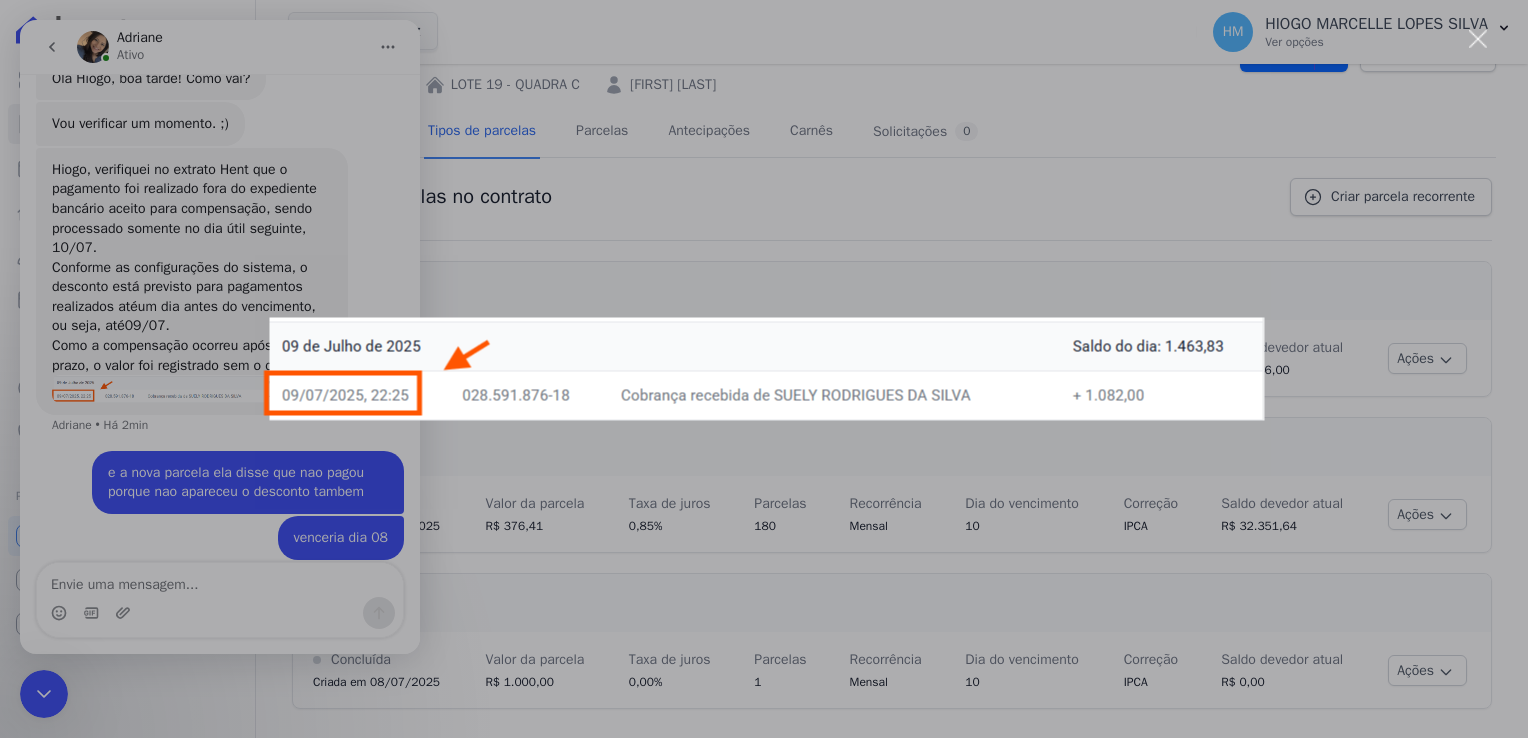 click at bounding box center (764, 369) 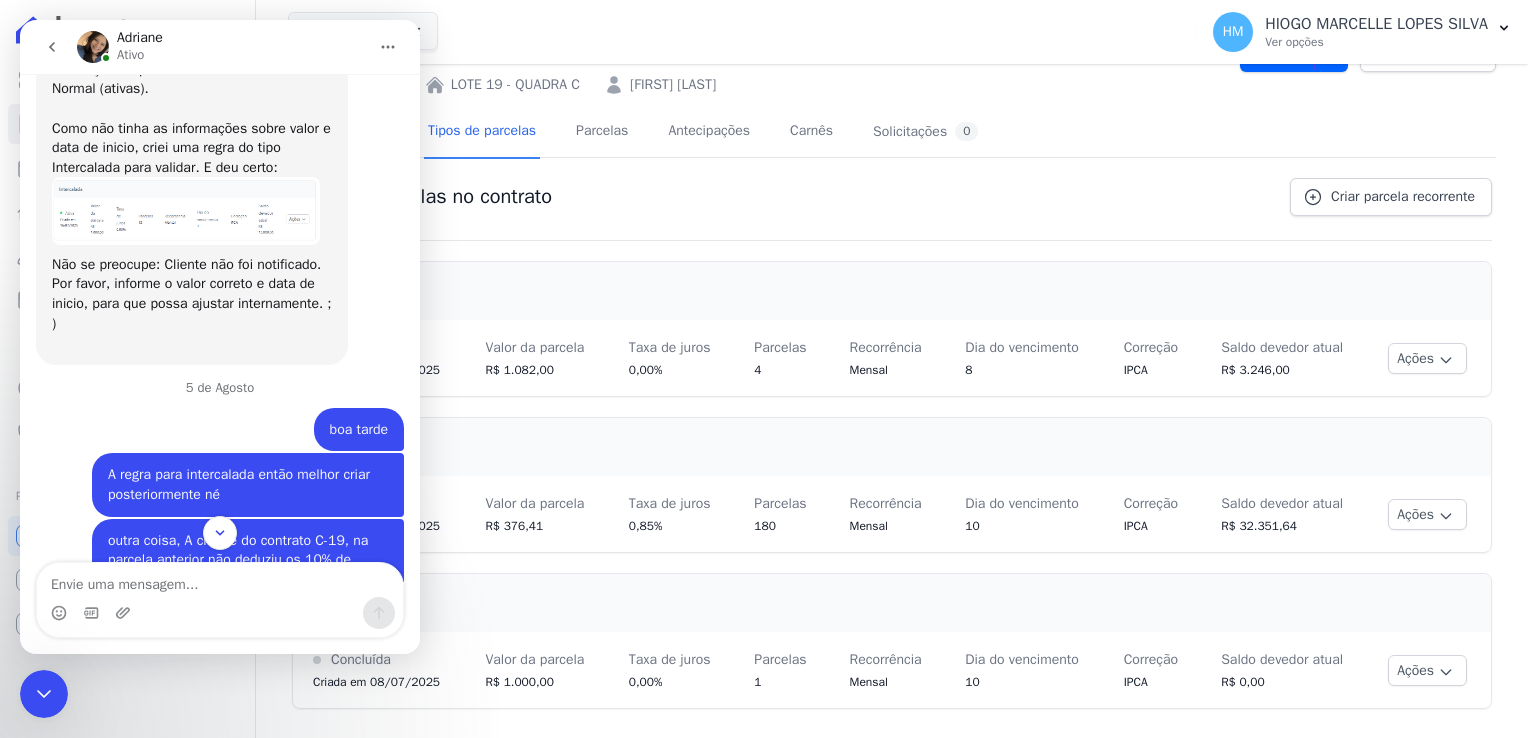 scroll, scrollTop: 2130, scrollLeft: 0, axis: vertical 